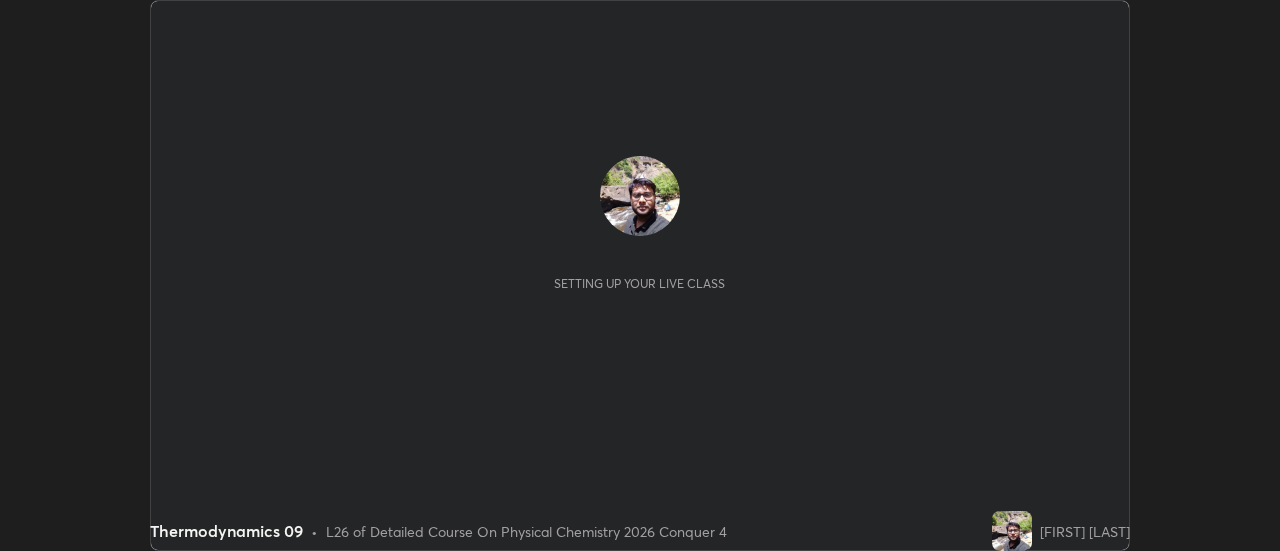 scroll, scrollTop: 0, scrollLeft: 0, axis: both 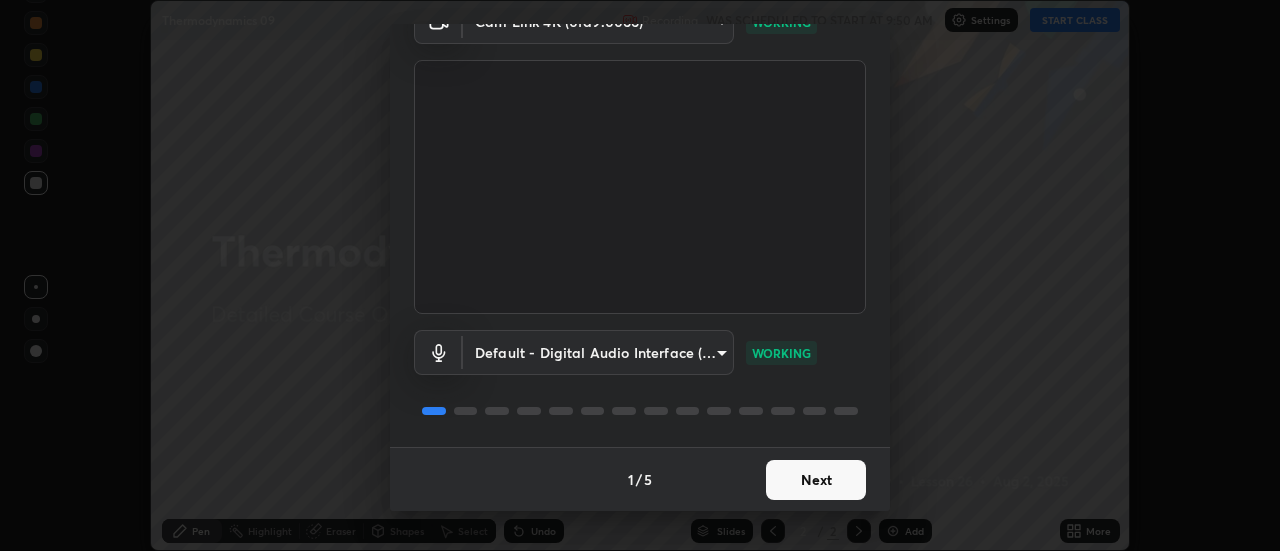 click on "Next" at bounding box center [816, 480] 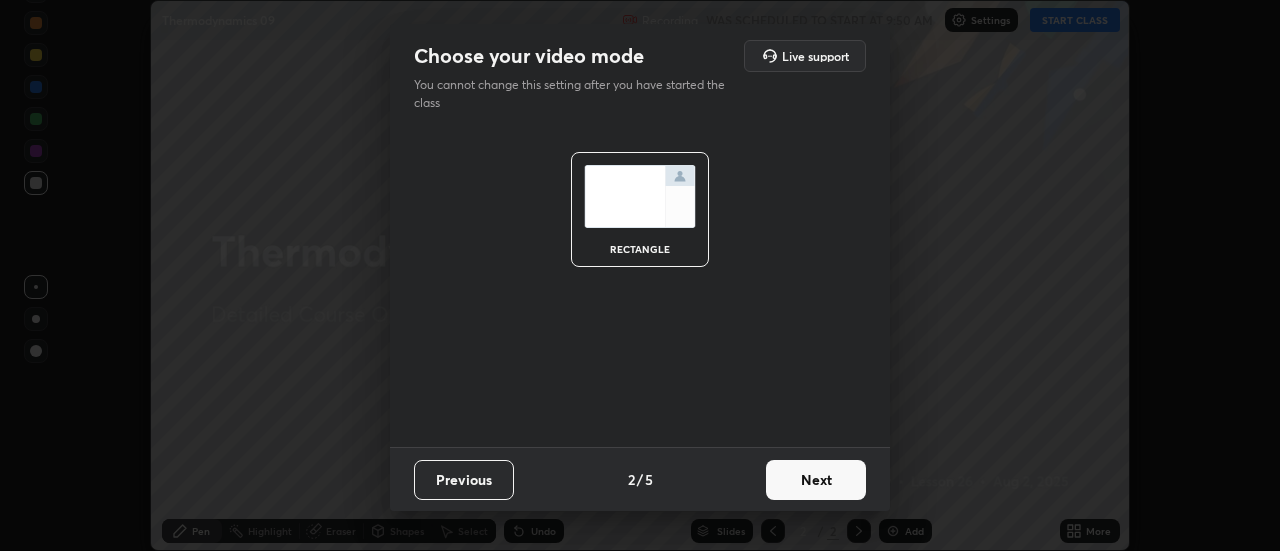 scroll, scrollTop: 0, scrollLeft: 0, axis: both 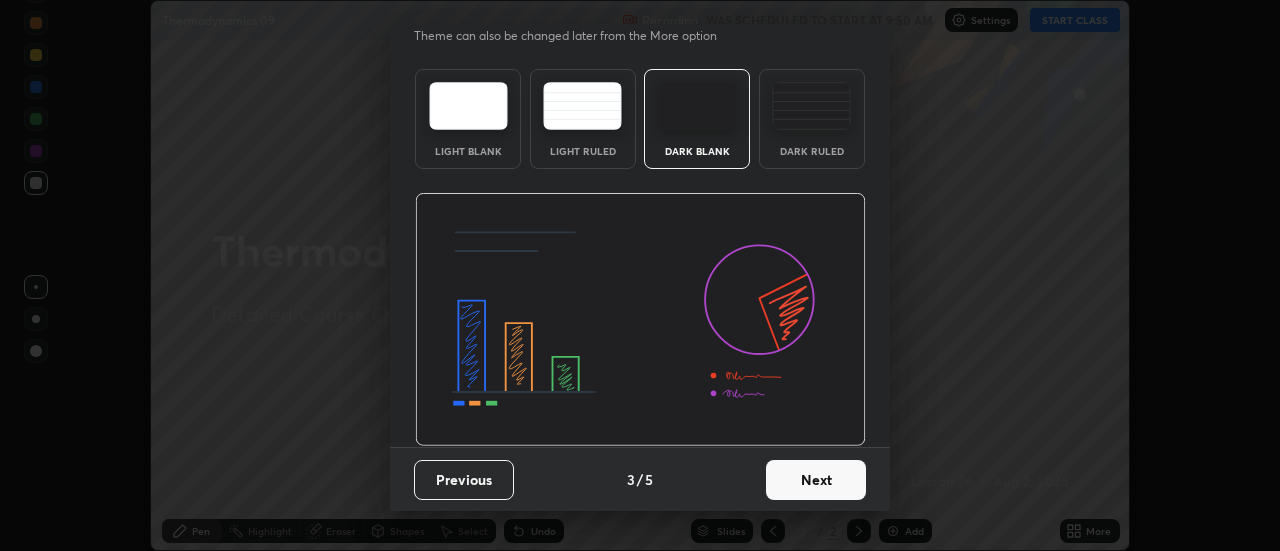 click on "Next" at bounding box center [816, 480] 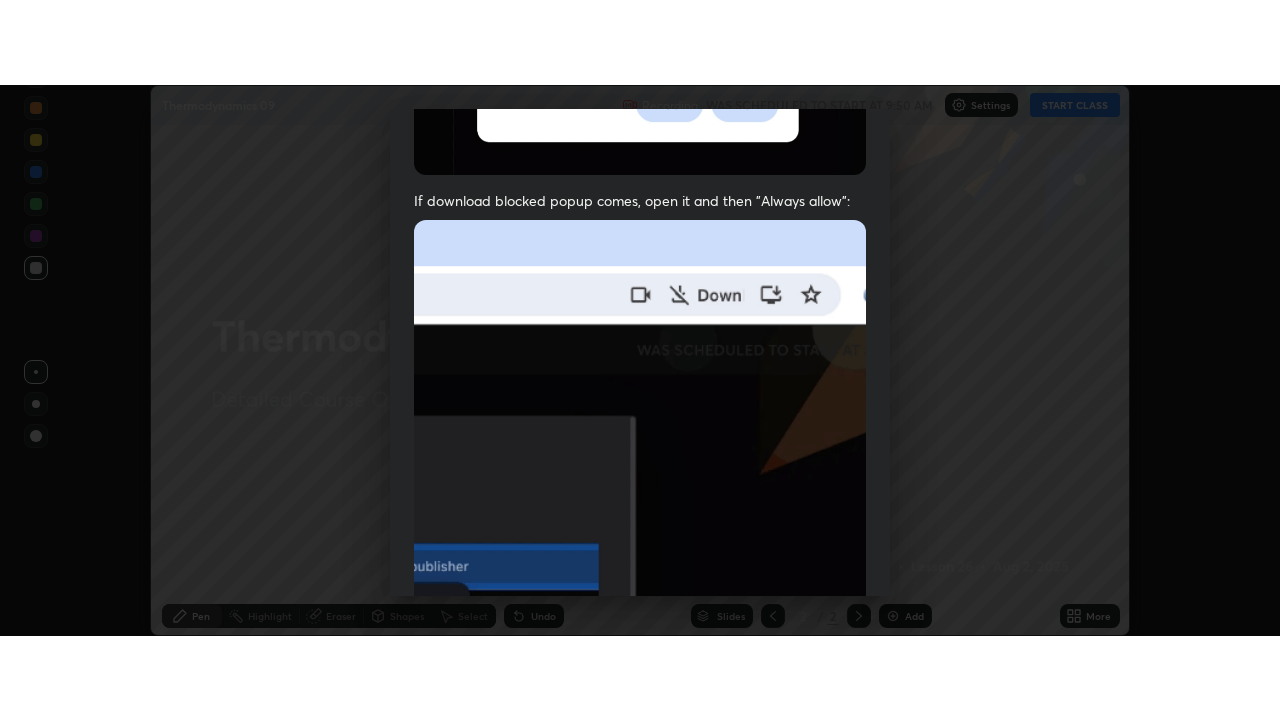 scroll, scrollTop: 513, scrollLeft: 0, axis: vertical 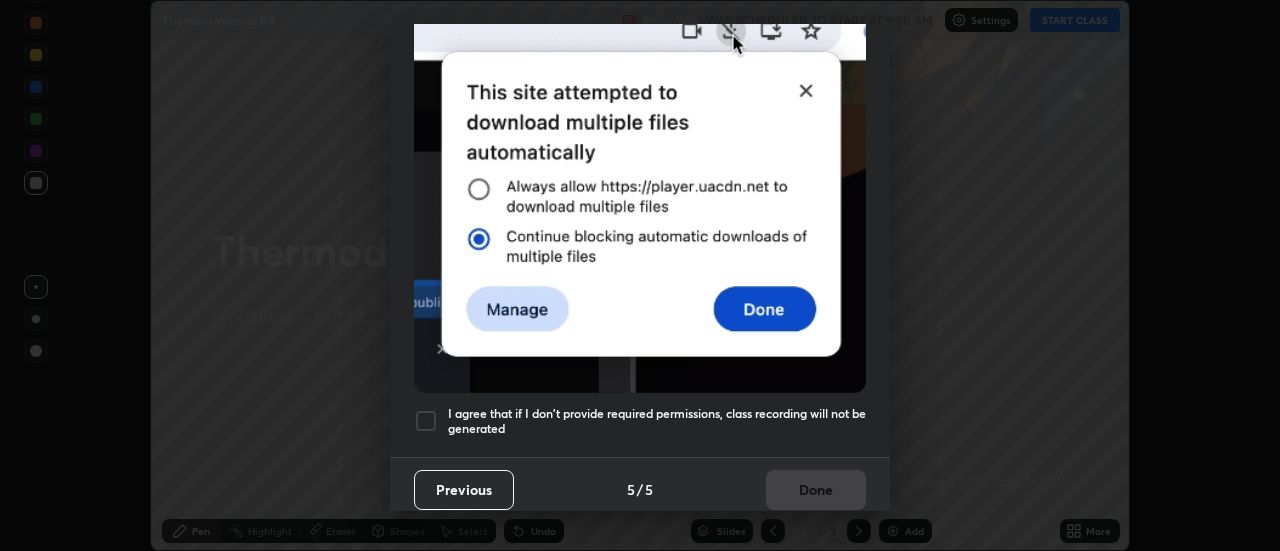 click at bounding box center (426, 421) 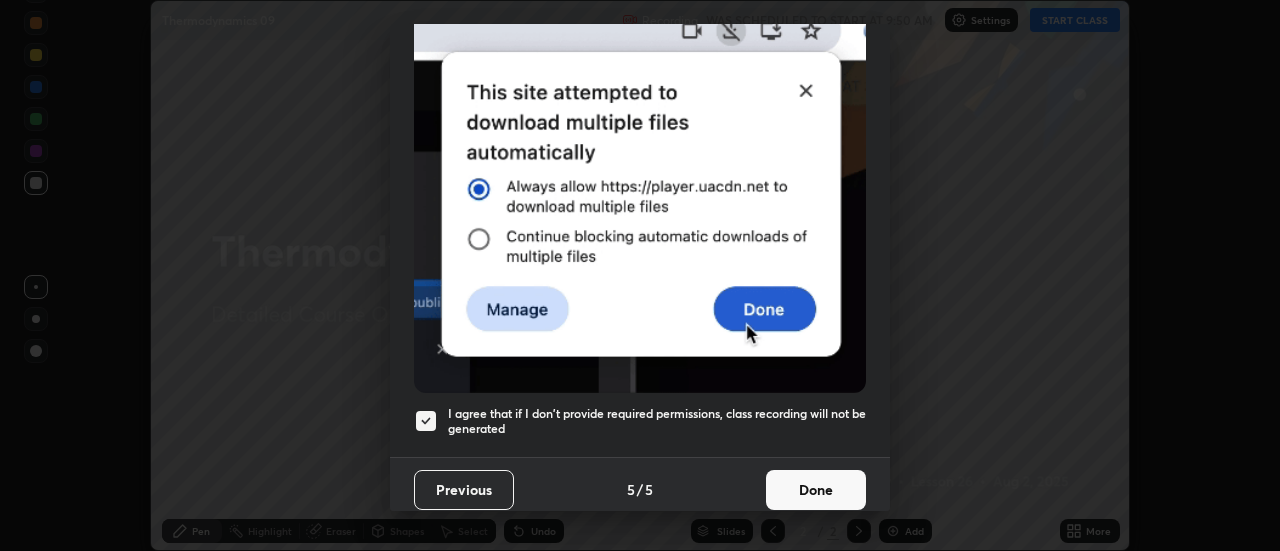 click on "Done" at bounding box center [816, 490] 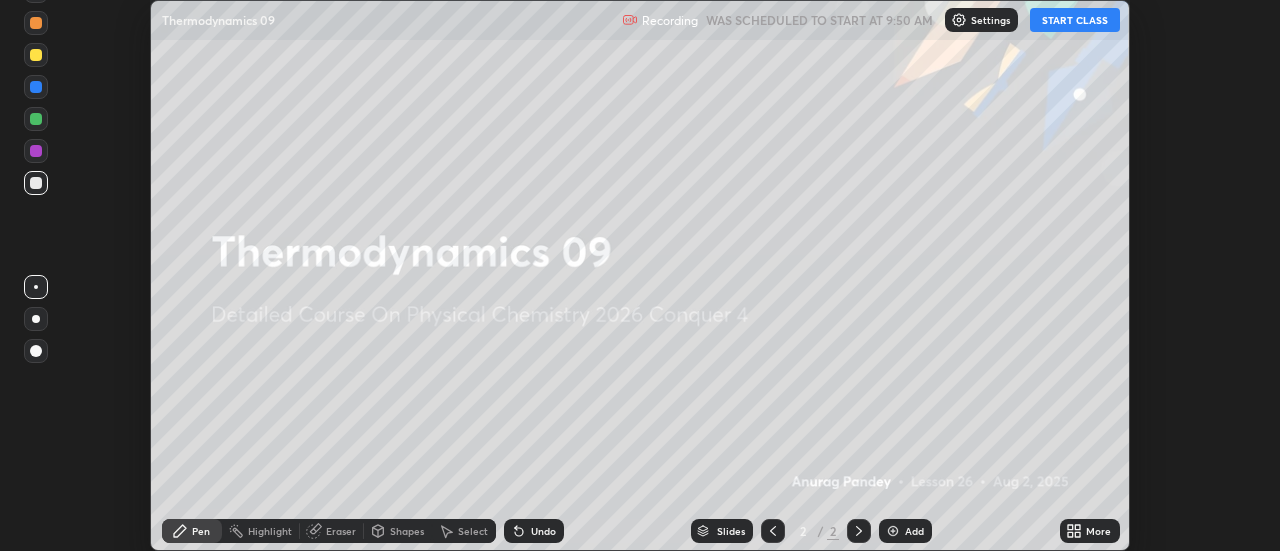 click on "START CLASS" at bounding box center (1075, 20) 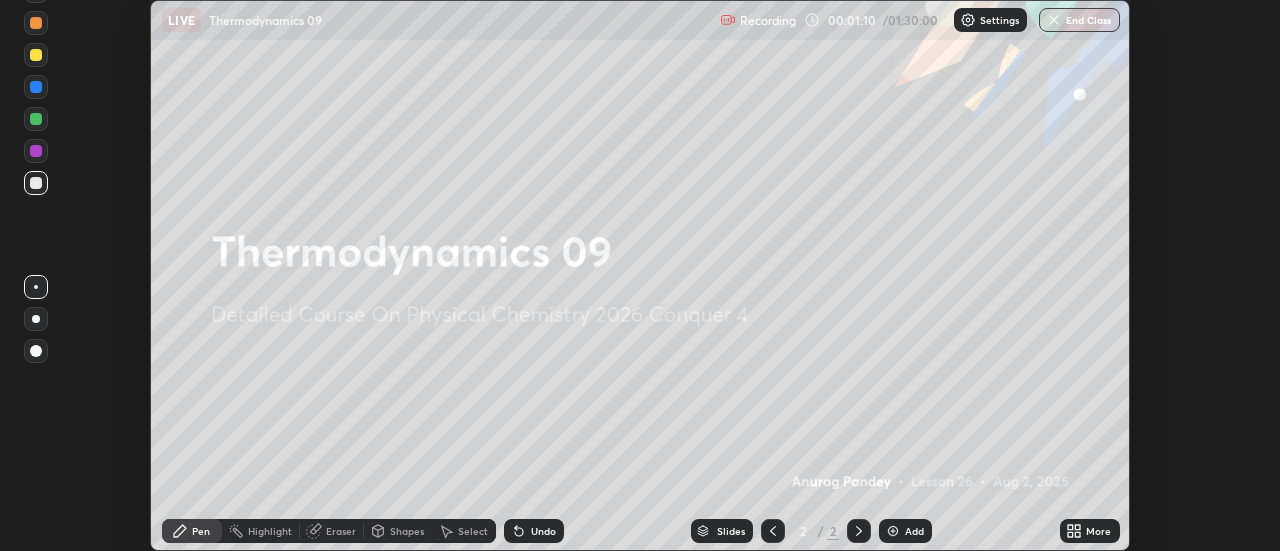 click on "Add" at bounding box center (905, 531) 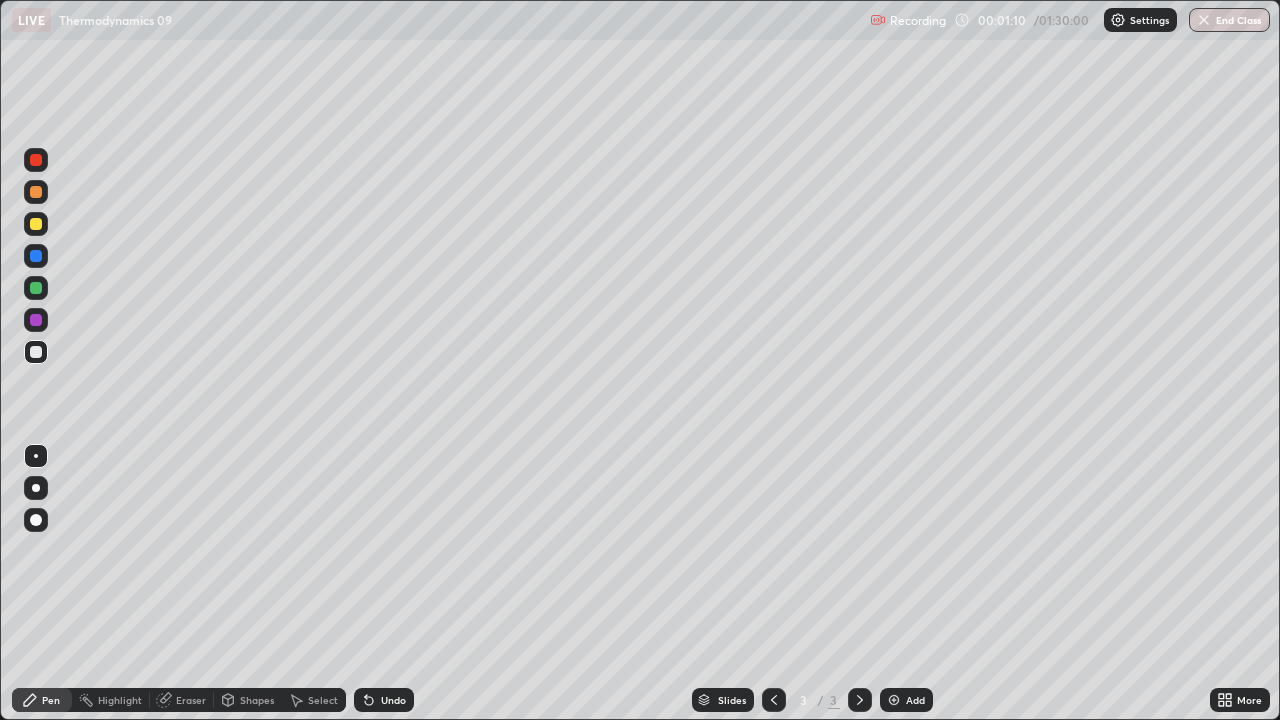 scroll, scrollTop: 99280, scrollLeft: 98720, axis: both 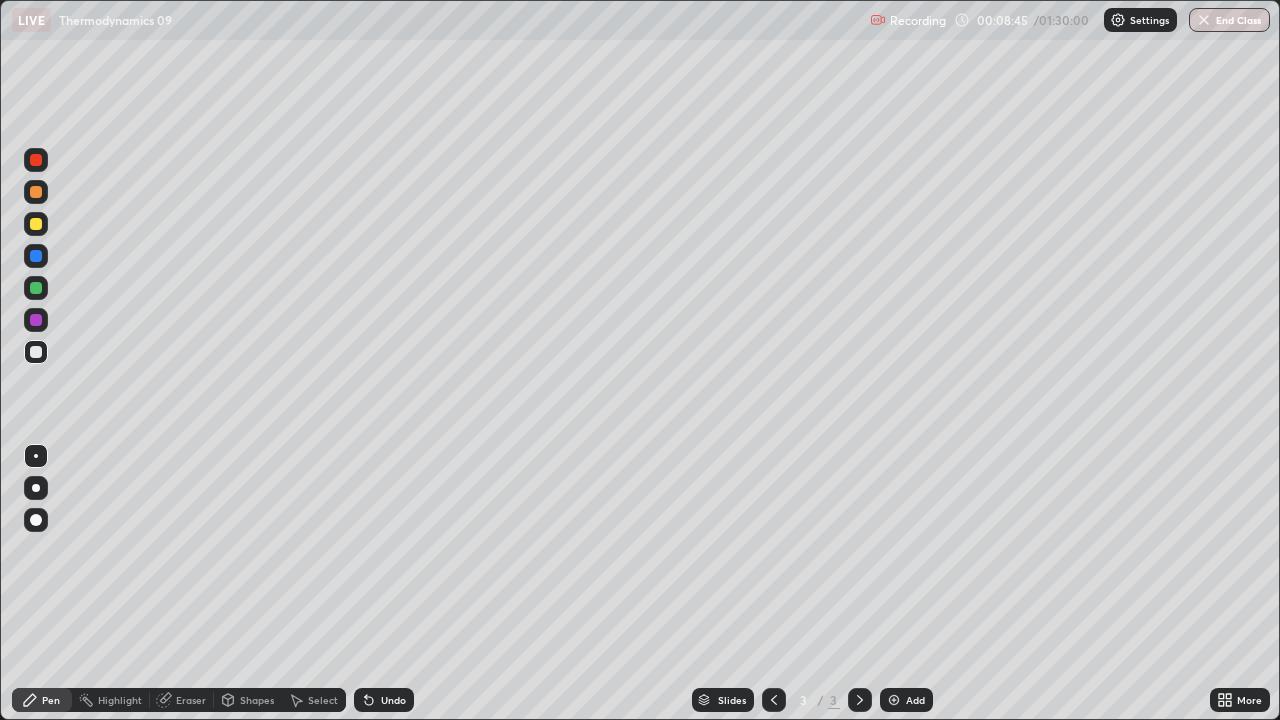 click at bounding box center [894, 700] 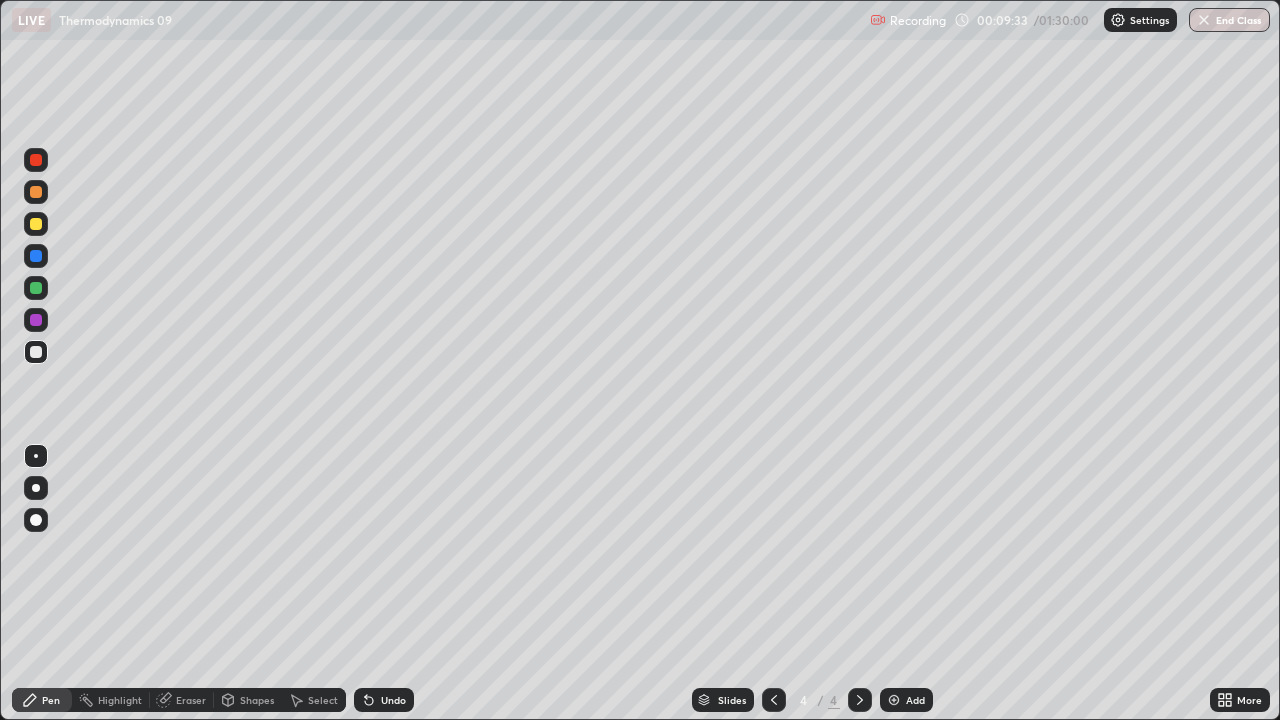 click on "Undo" at bounding box center (393, 700) 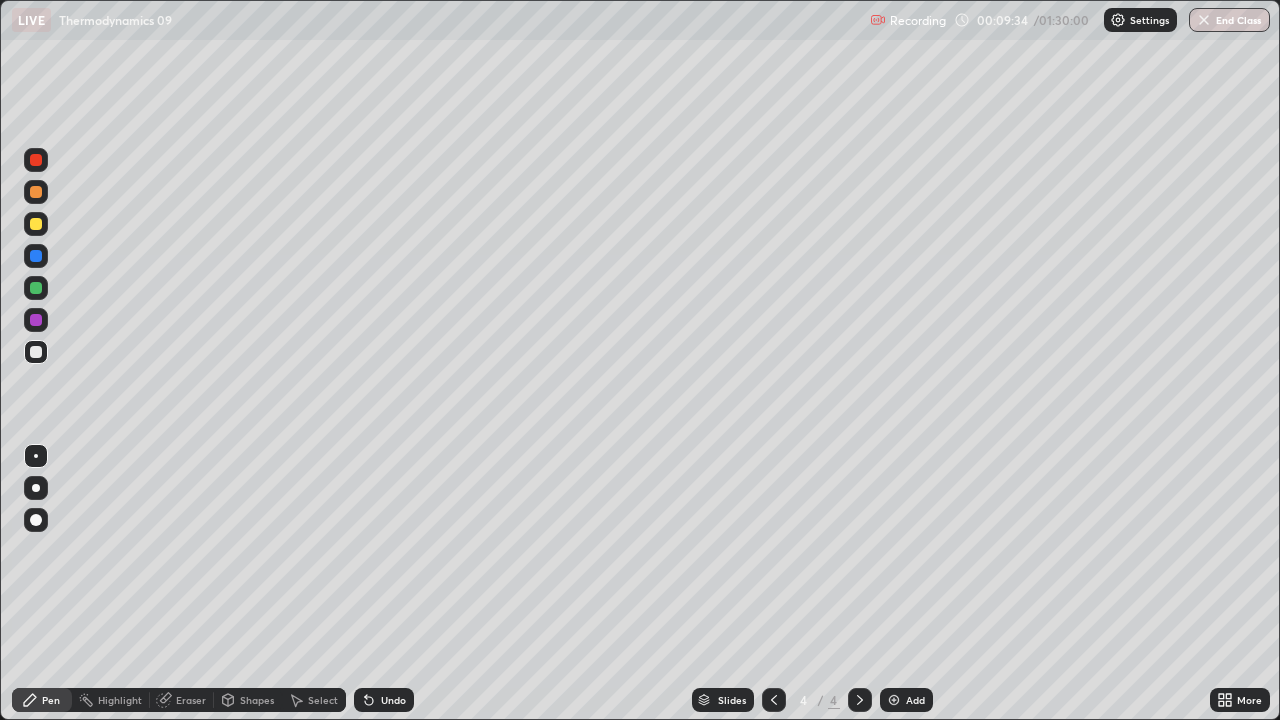 click on "Undo" at bounding box center (384, 700) 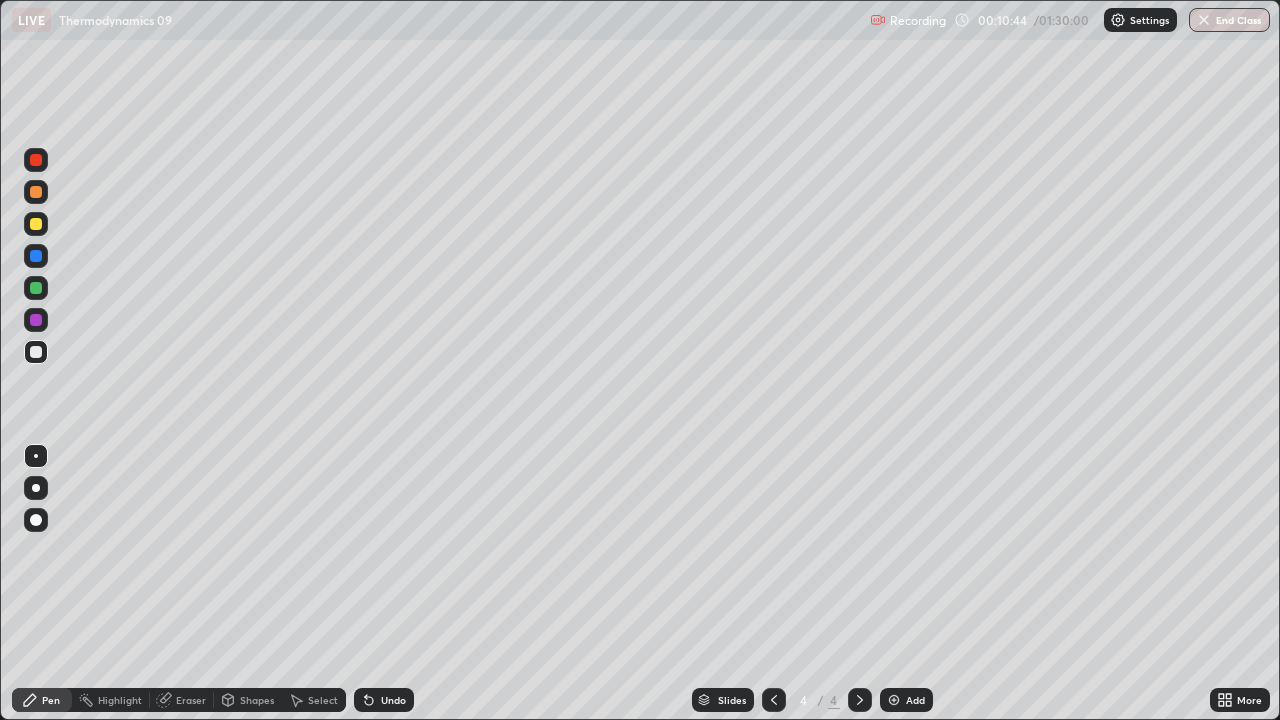 click on "Undo" at bounding box center [393, 700] 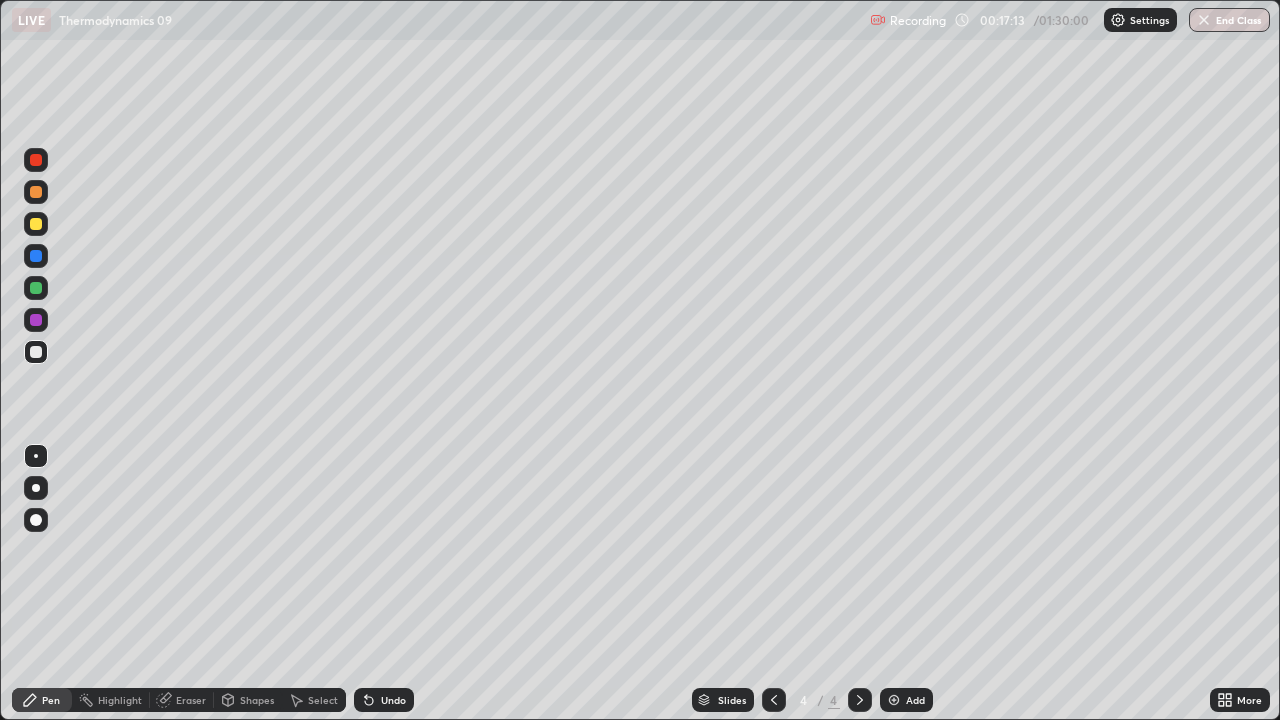click on "Eraser" at bounding box center (191, 700) 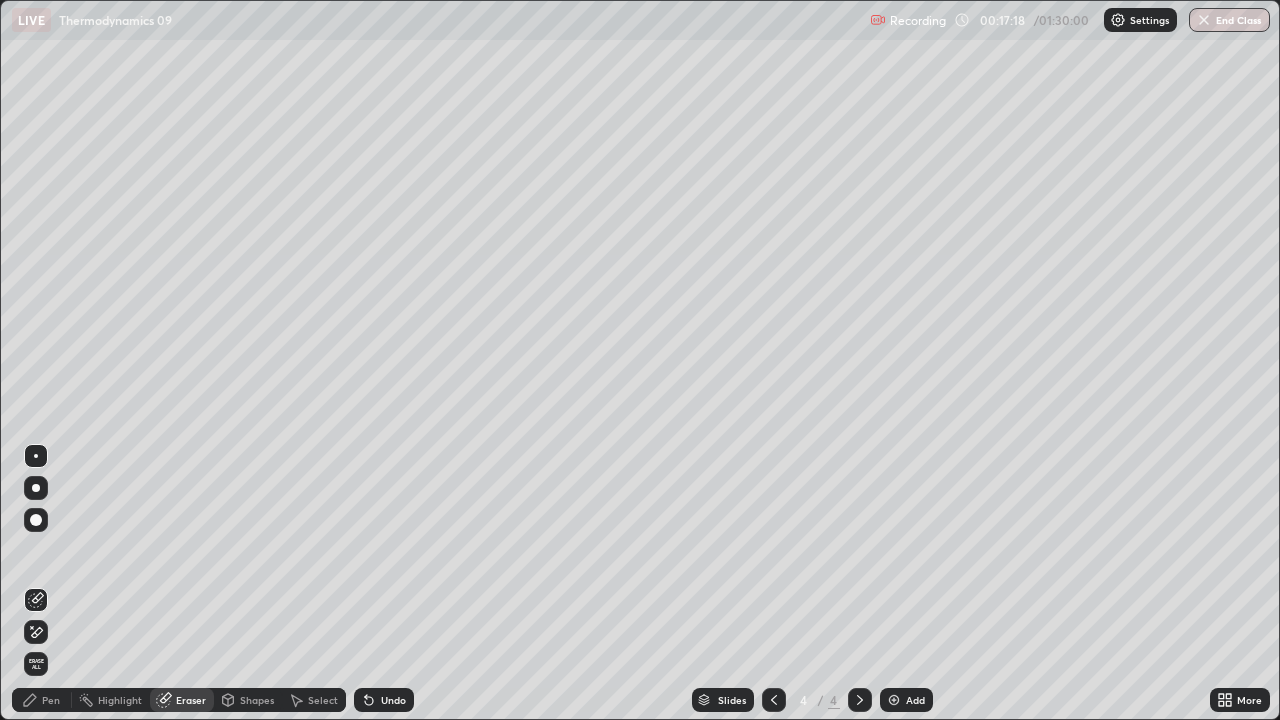 click on "Pen" at bounding box center (51, 700) 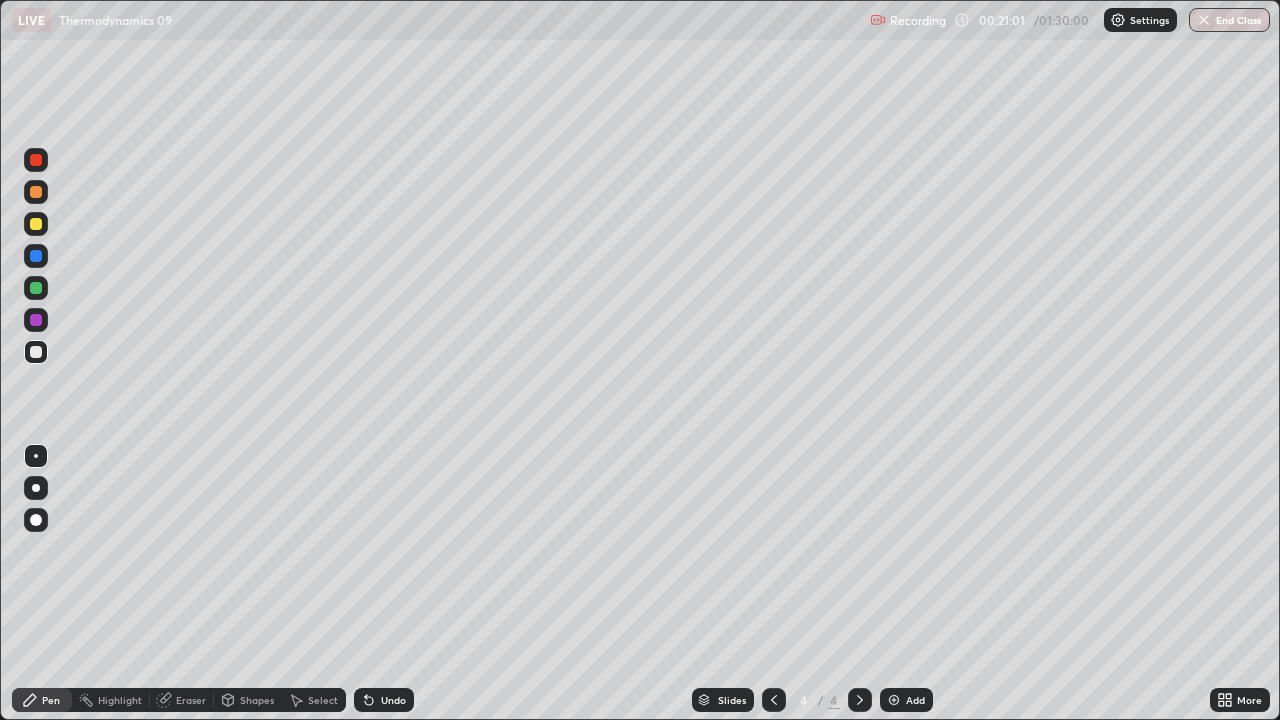 click 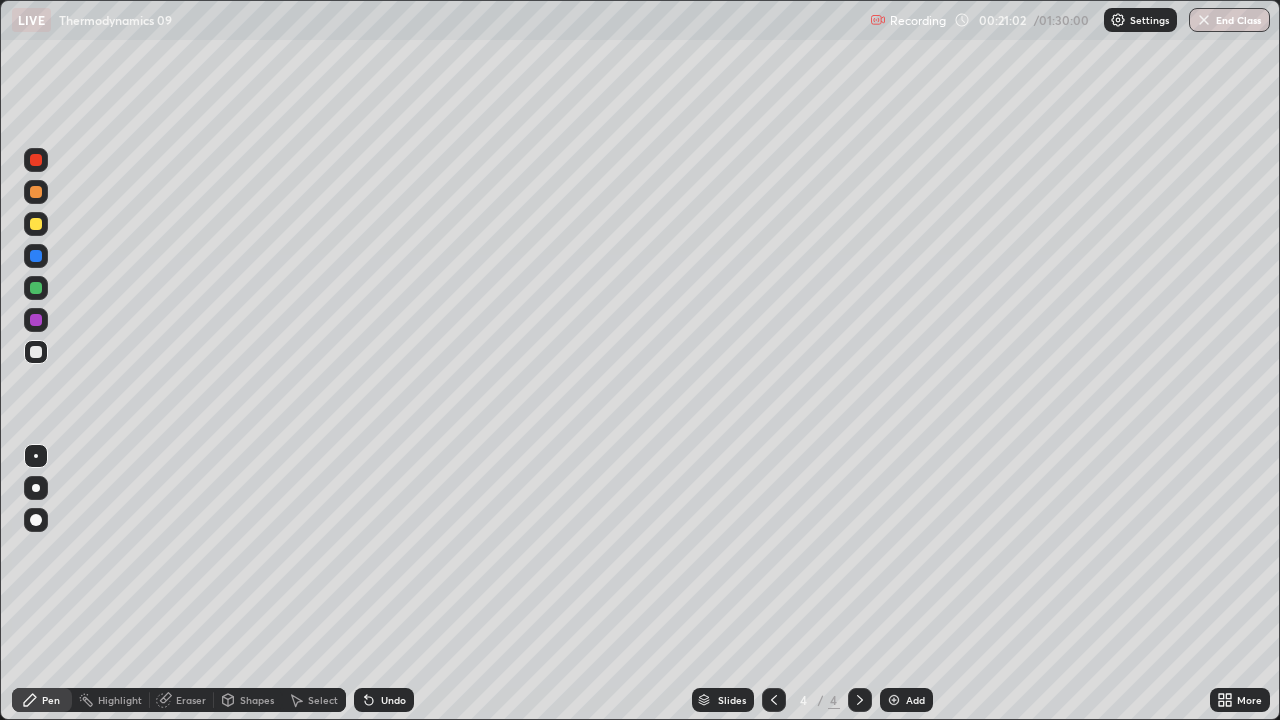 click at bounding box center [894, 700] 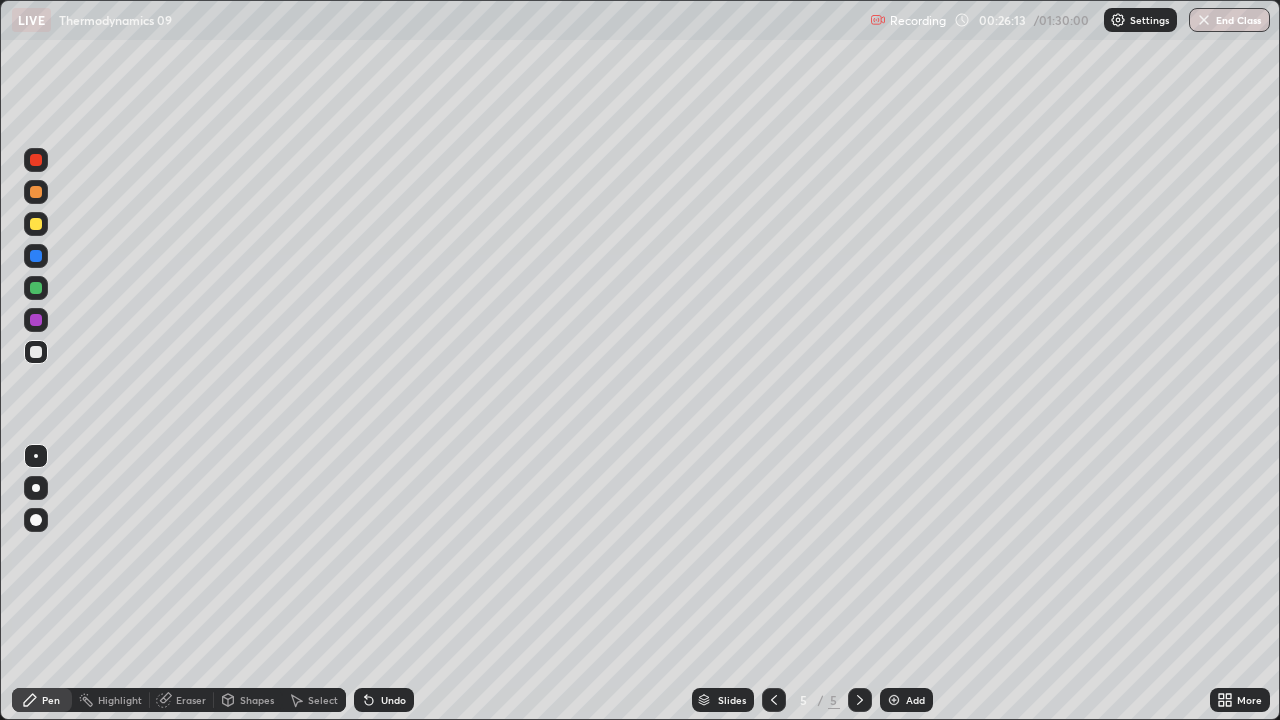 click at bounding box center [894, 700] 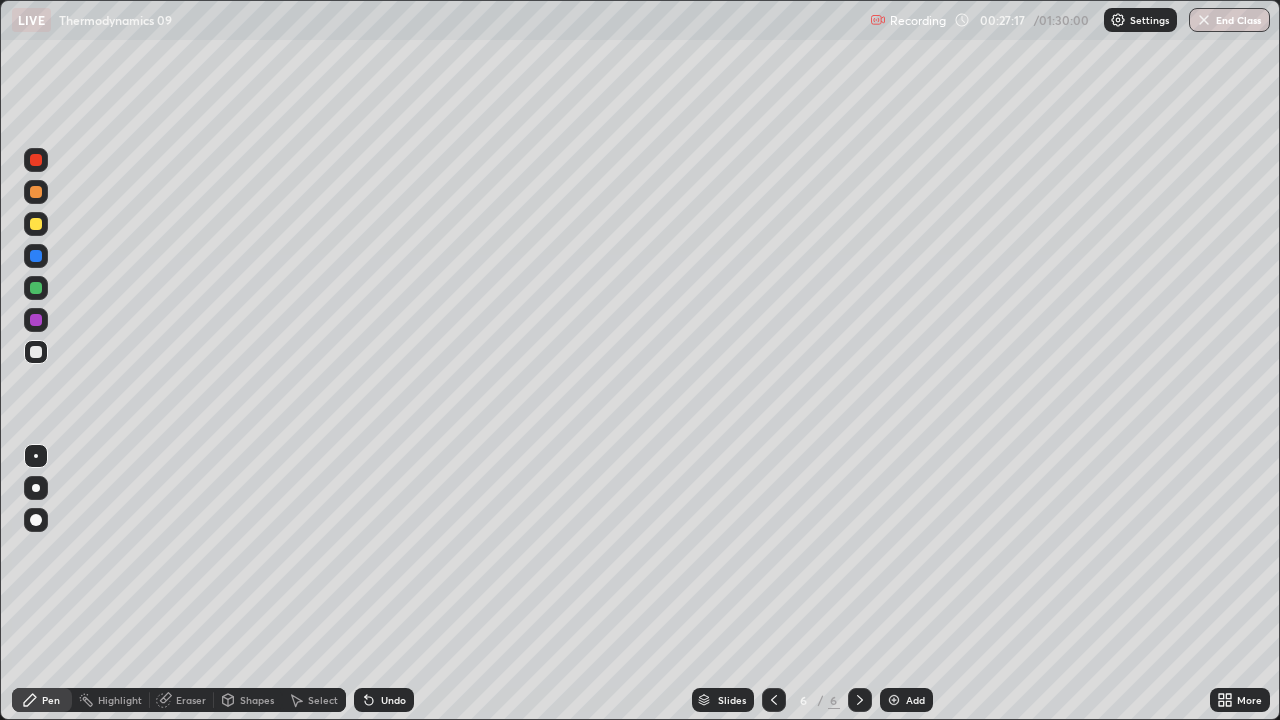 click on "Undo" at bounding box center (384, 700) 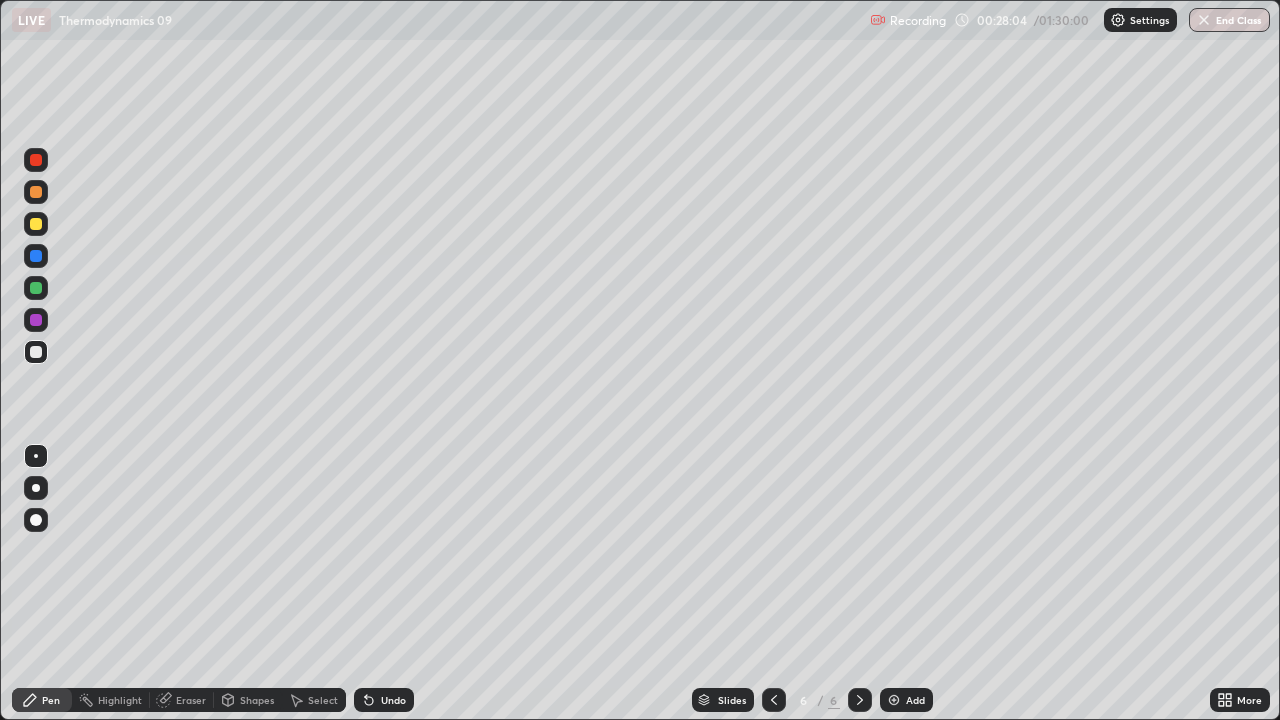 click on "Undo" at bounding box center (393, 700) 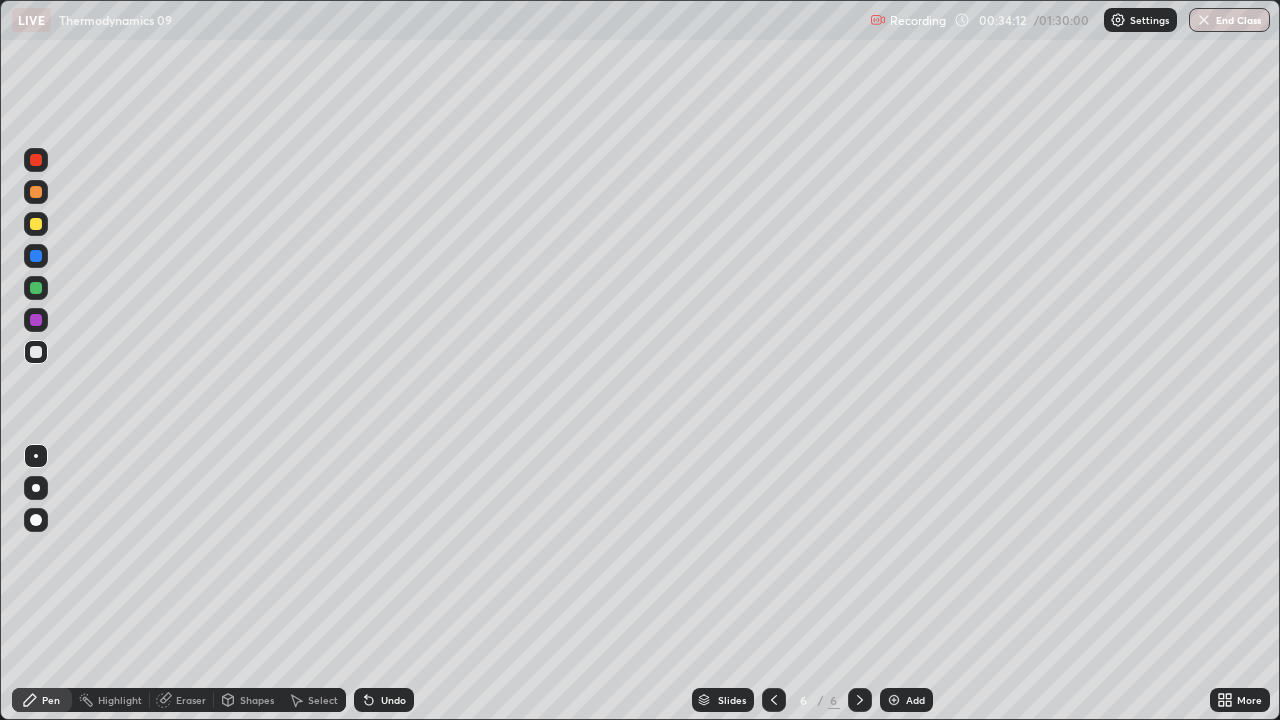click on "Eraser" at bounding box center [191, 700] 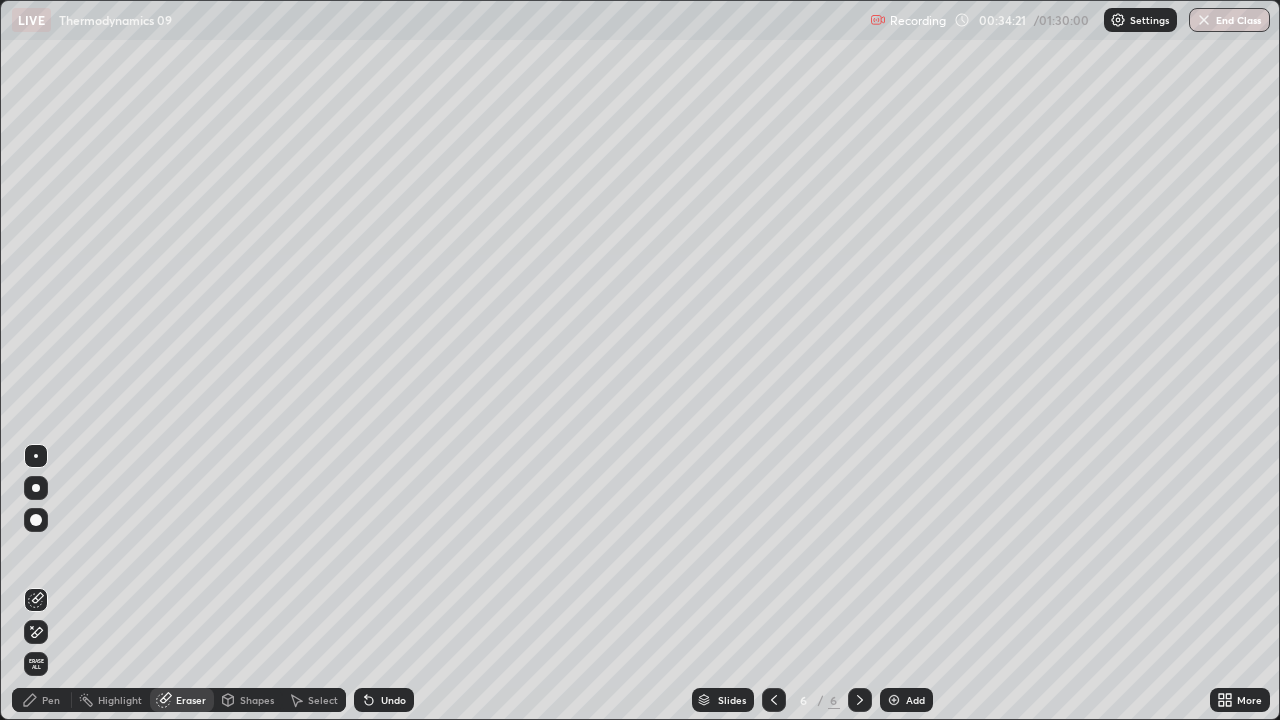click on "Pen" at bounding box center (51, 700) 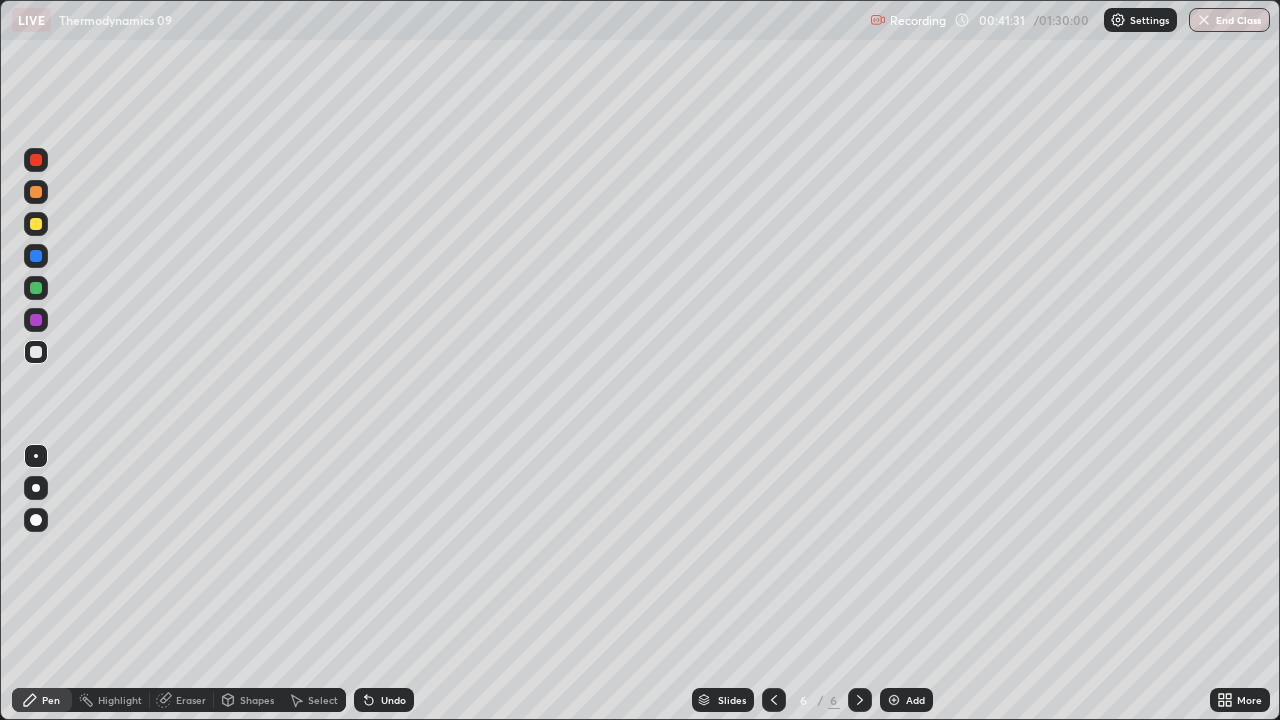 click on "Eraser" at bounding box center [191, 700] 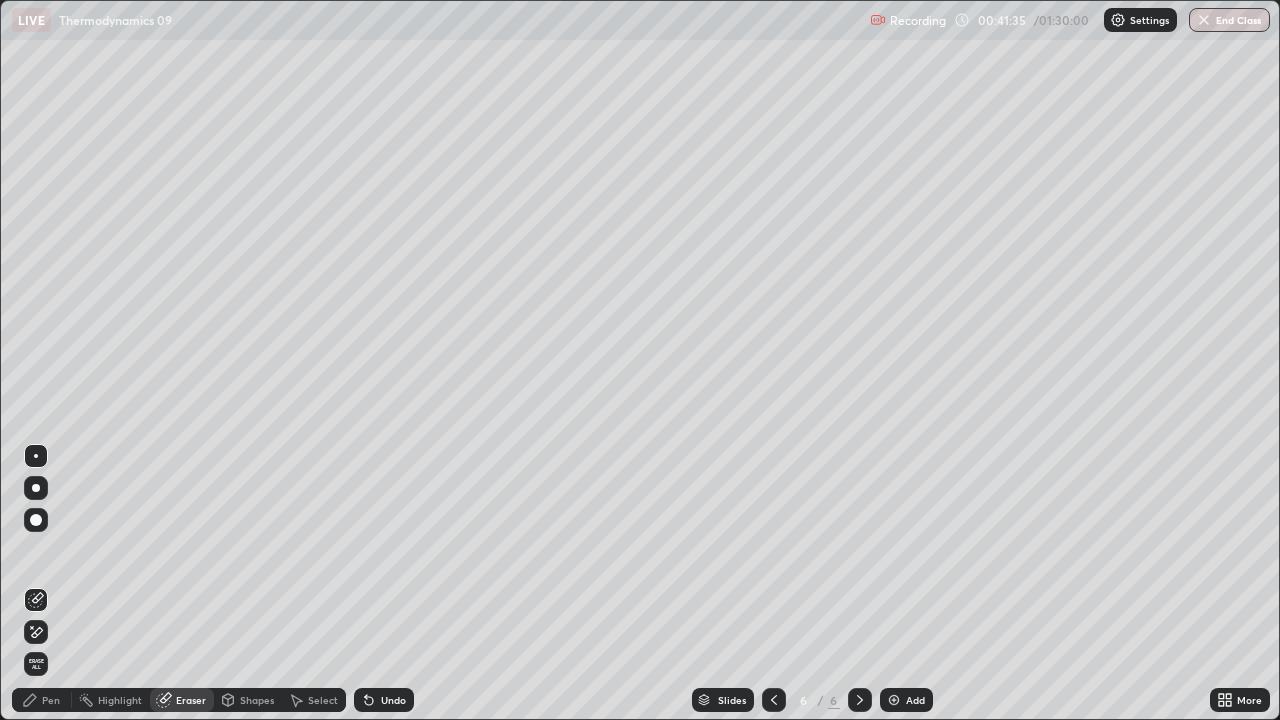 click on "Pen" at bounding box center [42, 700] 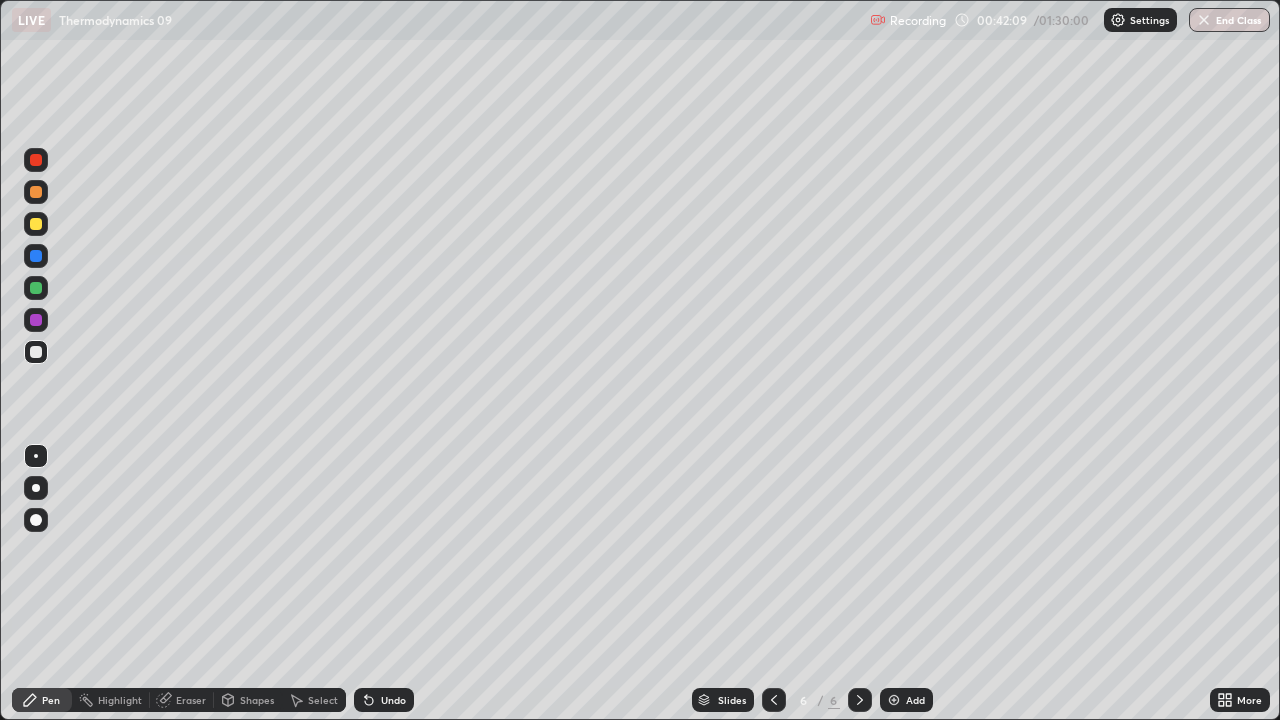 click on "Select" at bounding box center [323, 700] 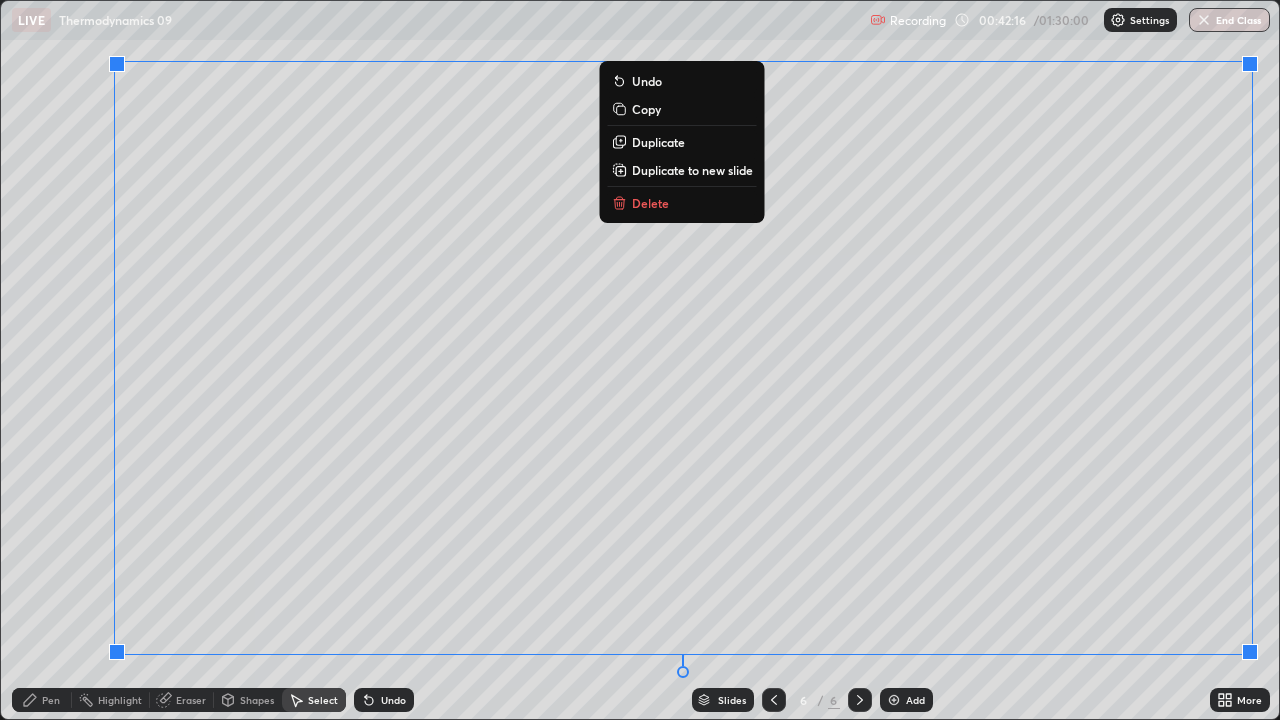 click on "Duplicate to new slide" at bounding box center (692, 170) 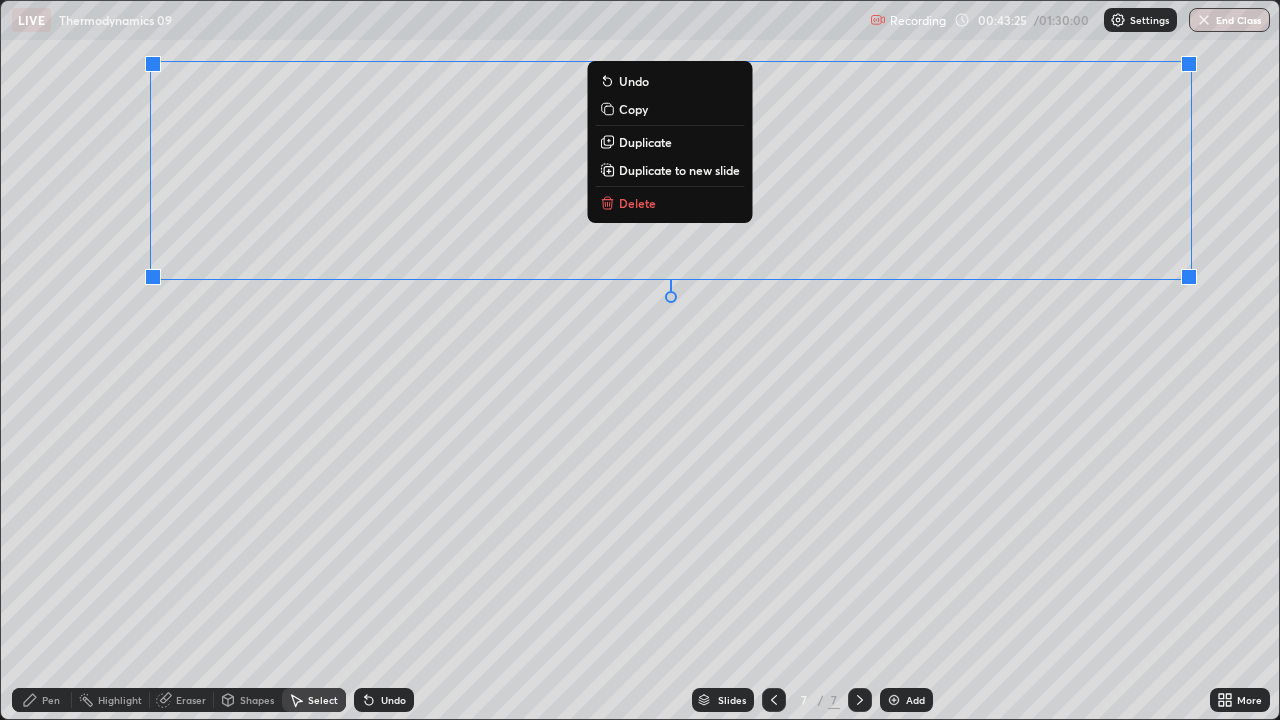 click on "Delete" at bounding box center (669, 203) 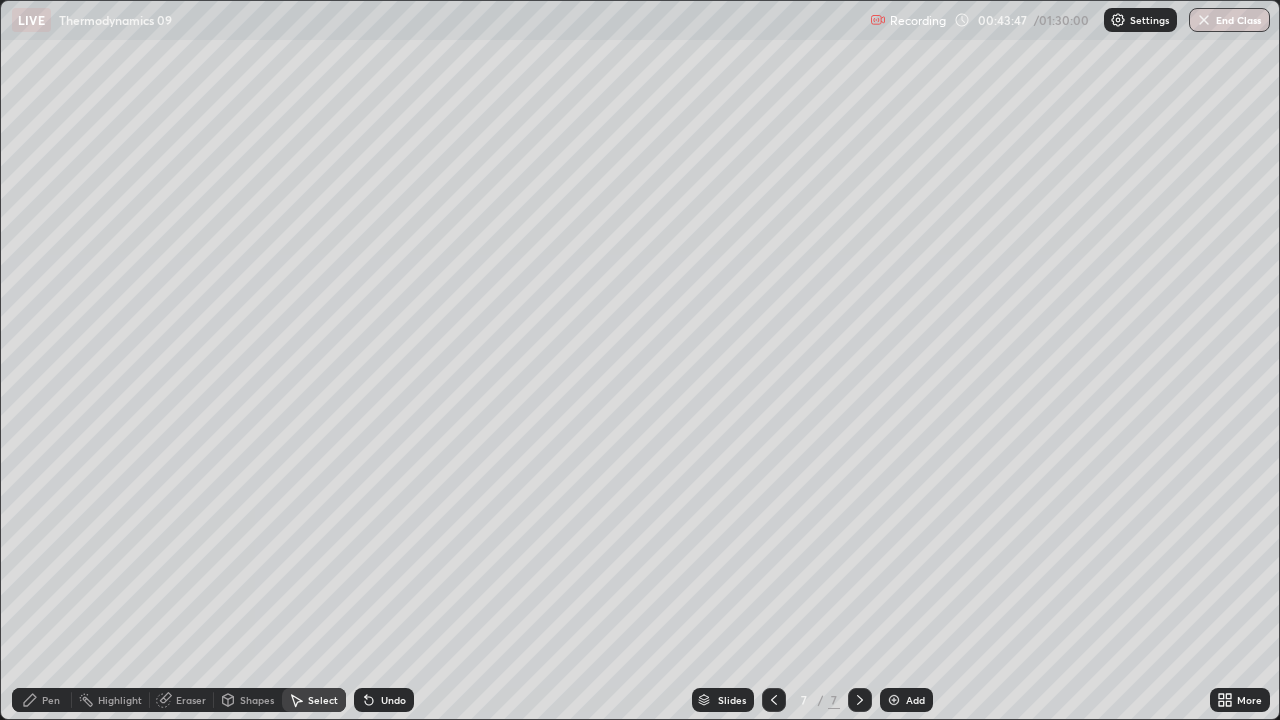 click on "Pen" at bounding box center [51, 700] 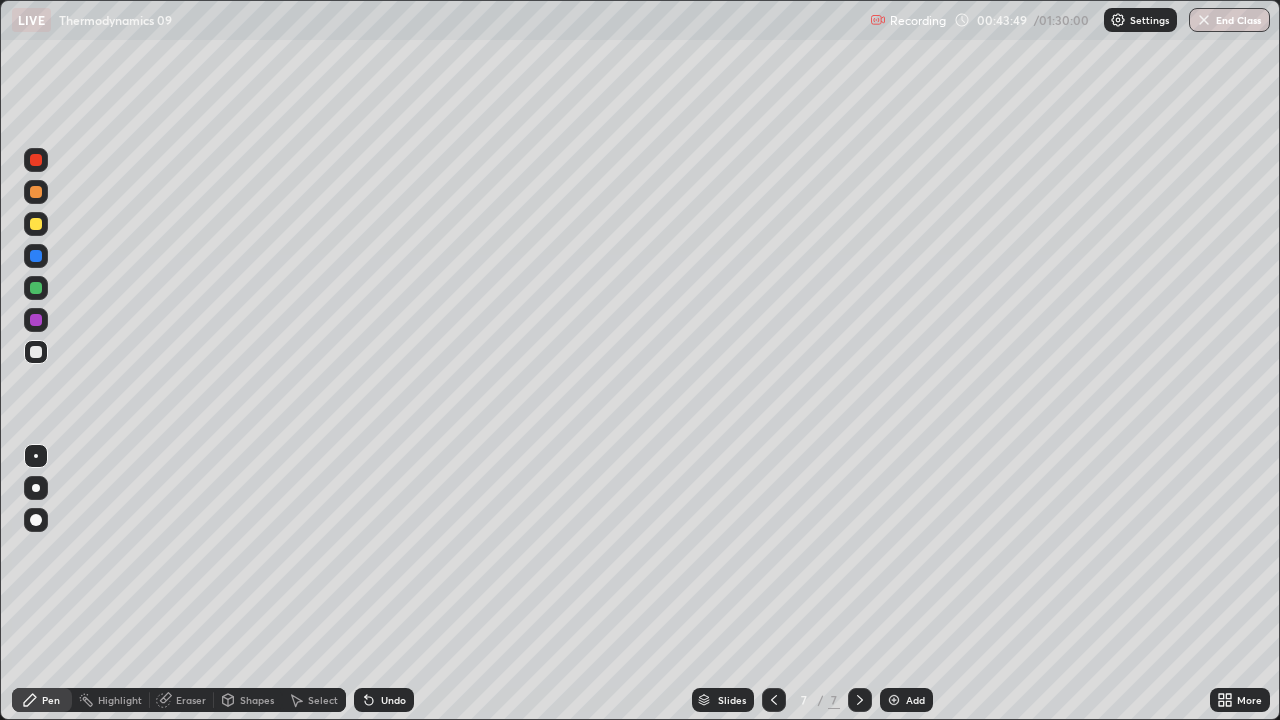 click at bounding box center [36, 224] 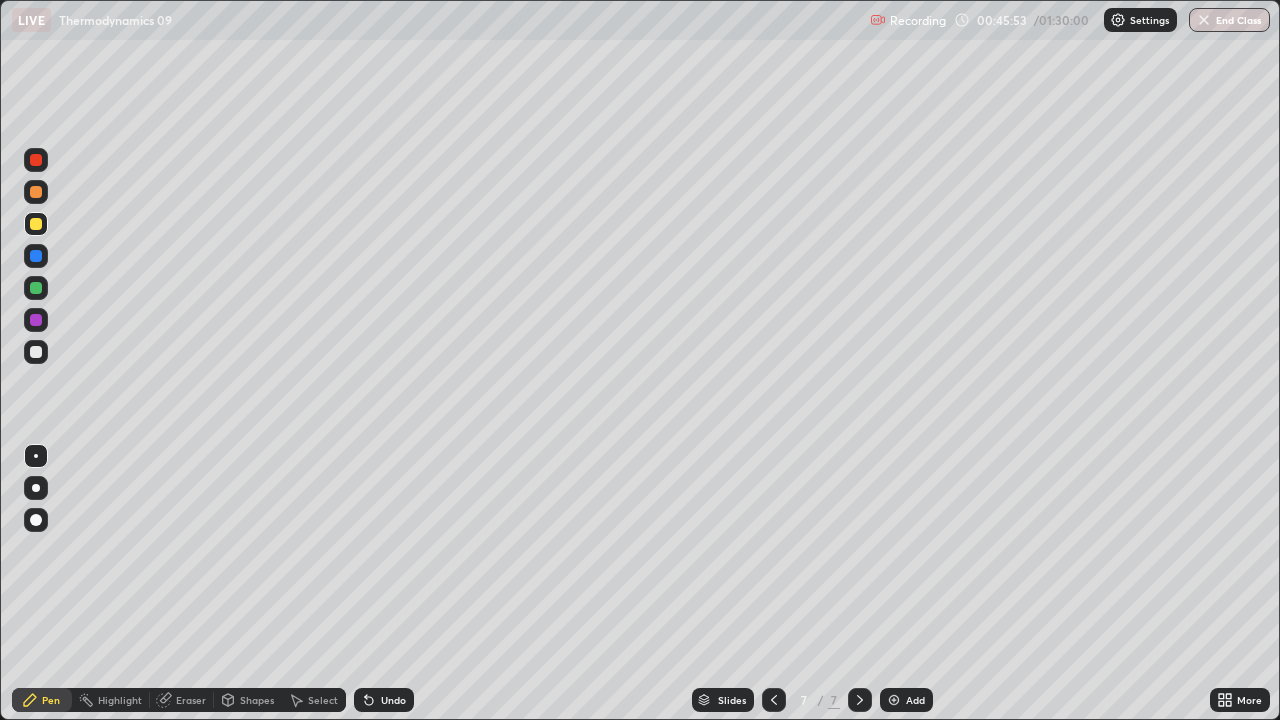 click on "Select" at bounding box center (323, 700) 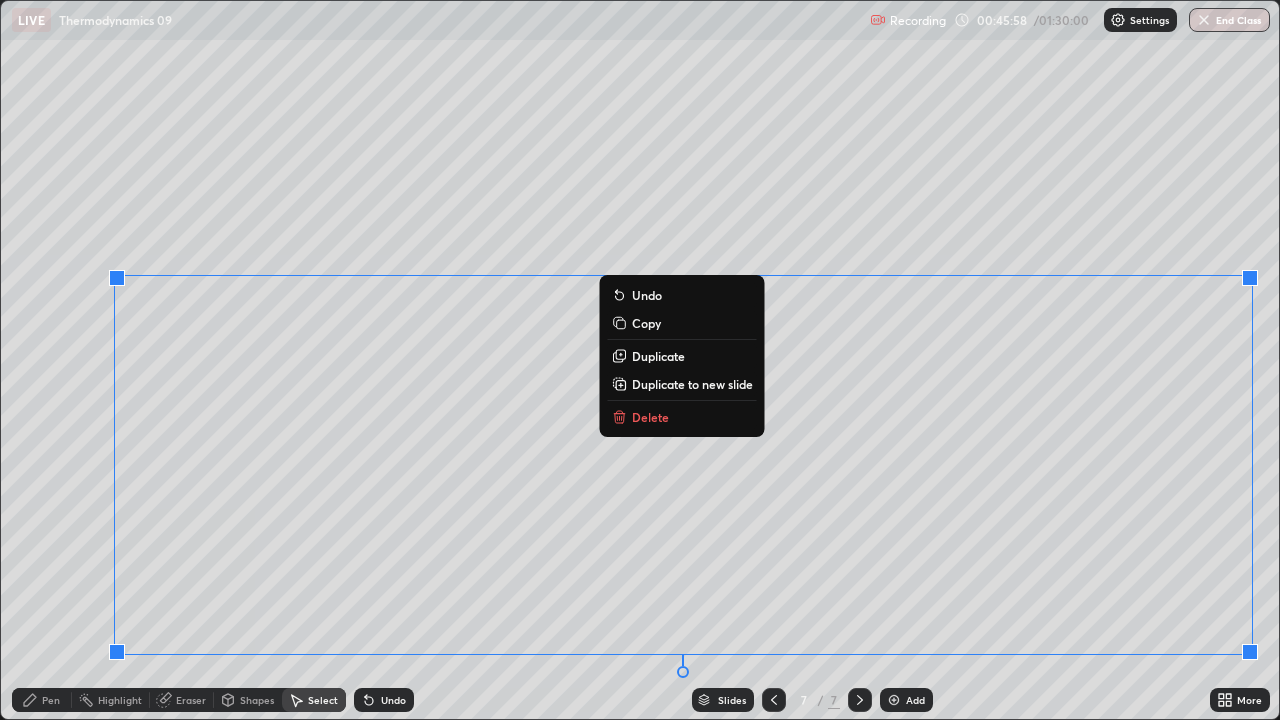 click on "Delete" at bounding box center [682, 417] 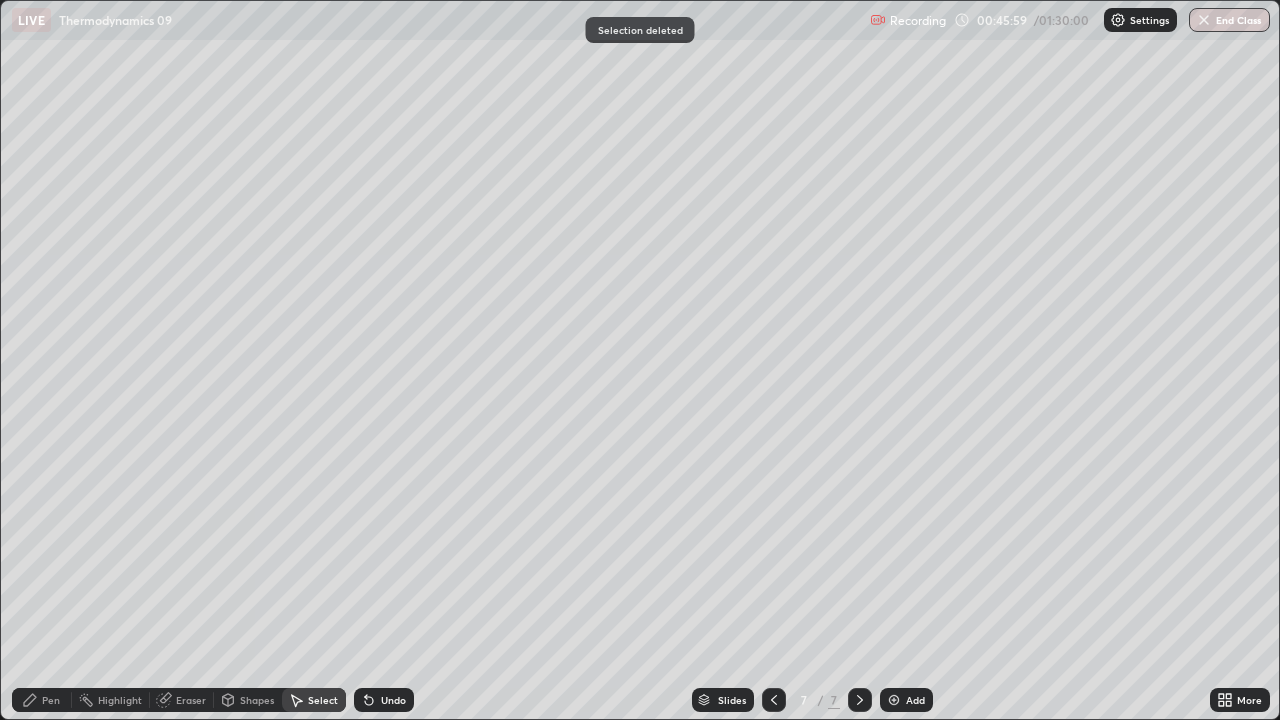 click on "Pen" at bounding box center (42, 700) 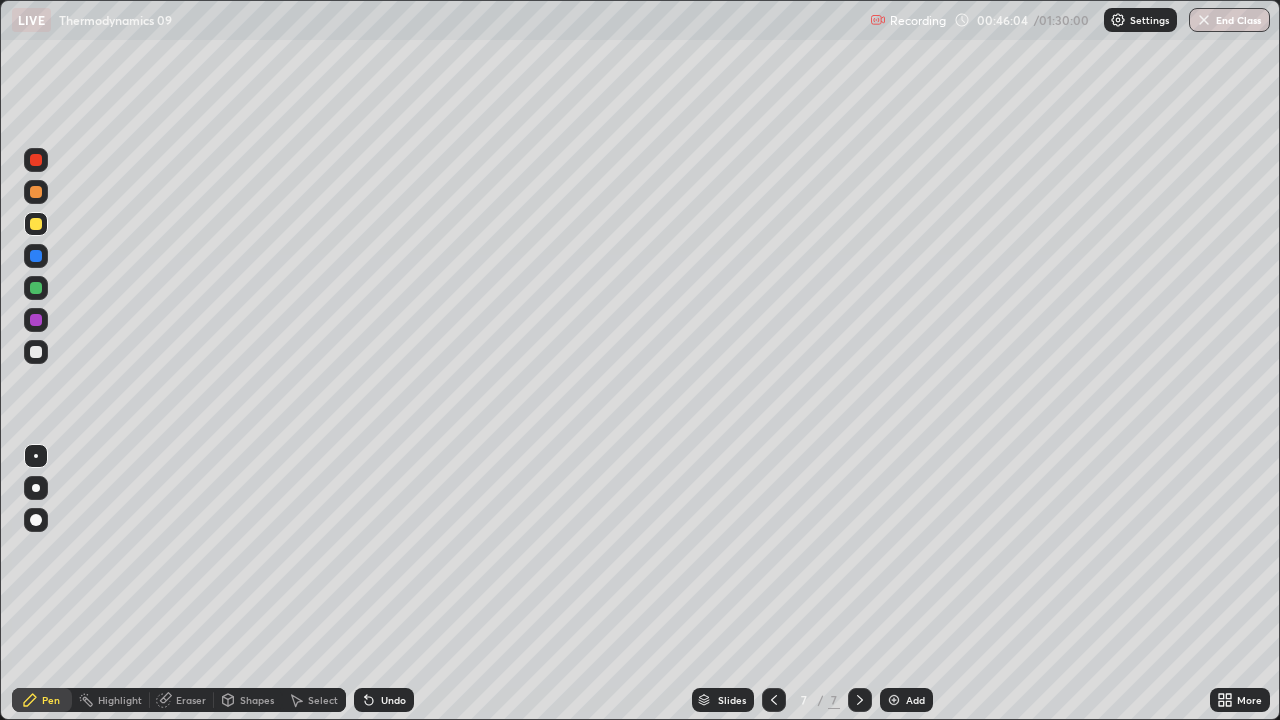 click on "Eraser" at bounding box center (182, 700) 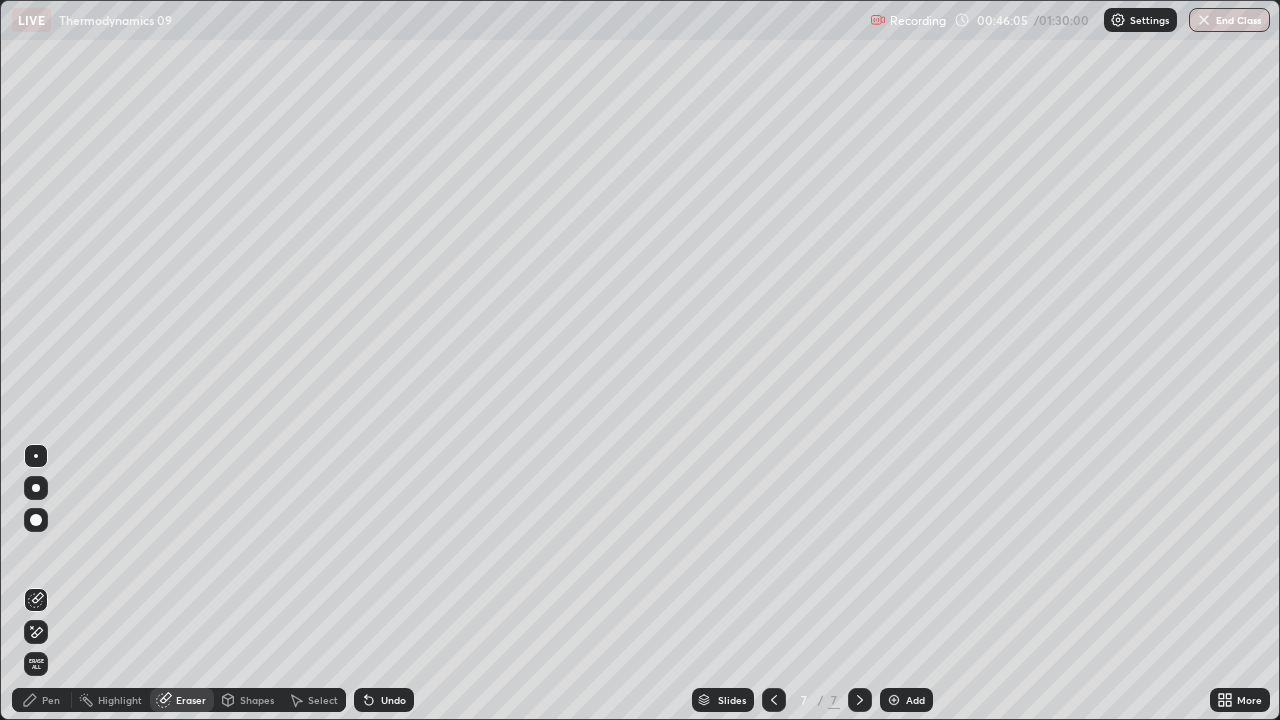click on "Pen" at bounding box center [42, 700] 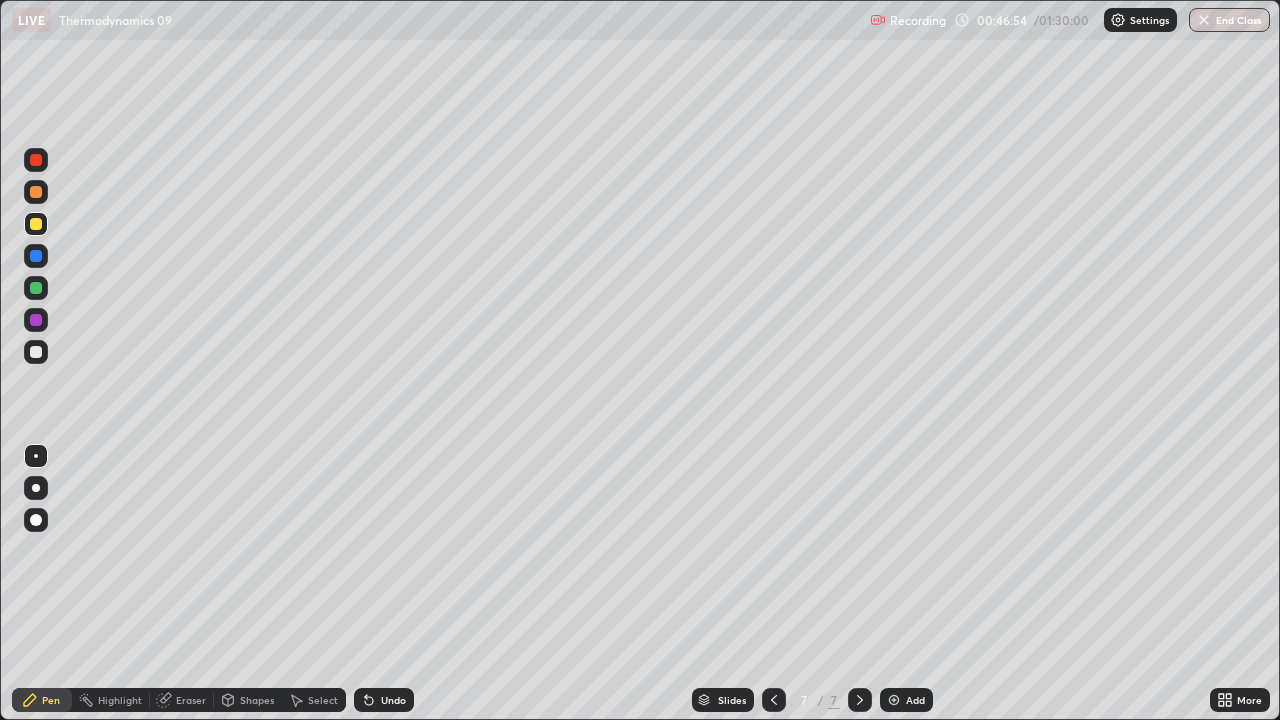 click on "Undo" at bounding box center (393, 700) 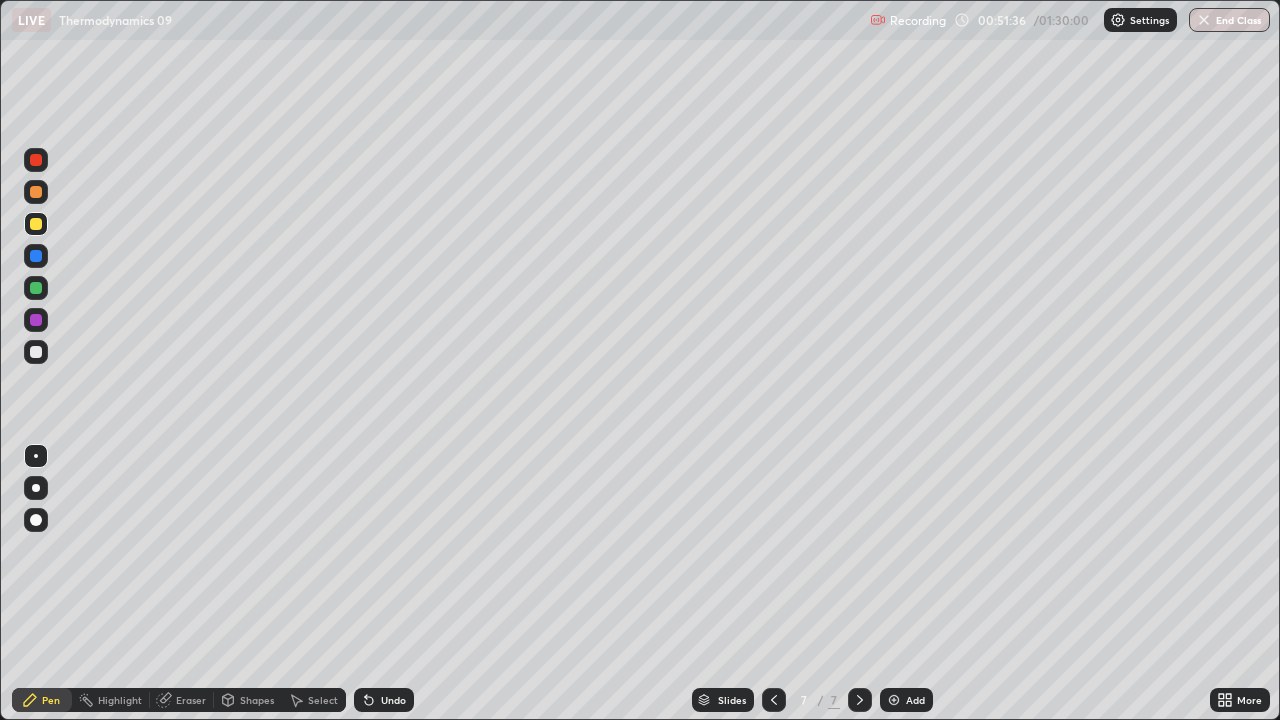 click on "Undo" at bounding box center [384, 700] 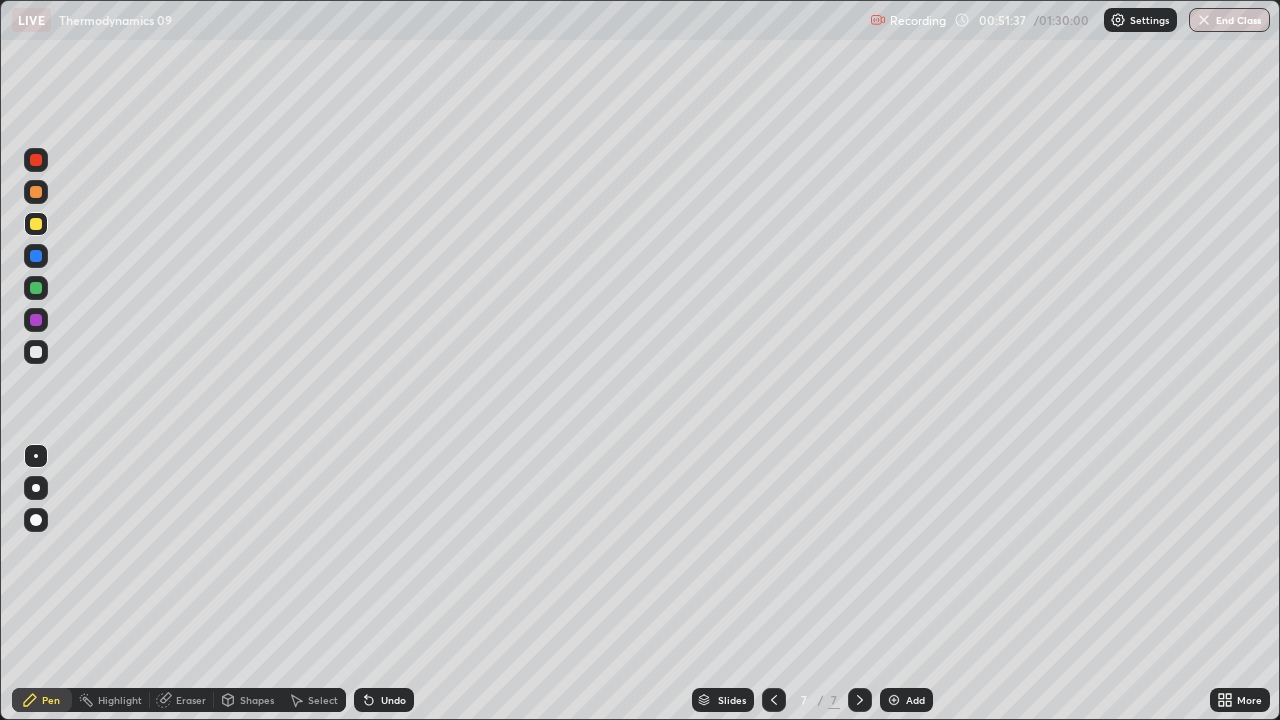 click on "Undo" at bounding box center [384, 700] 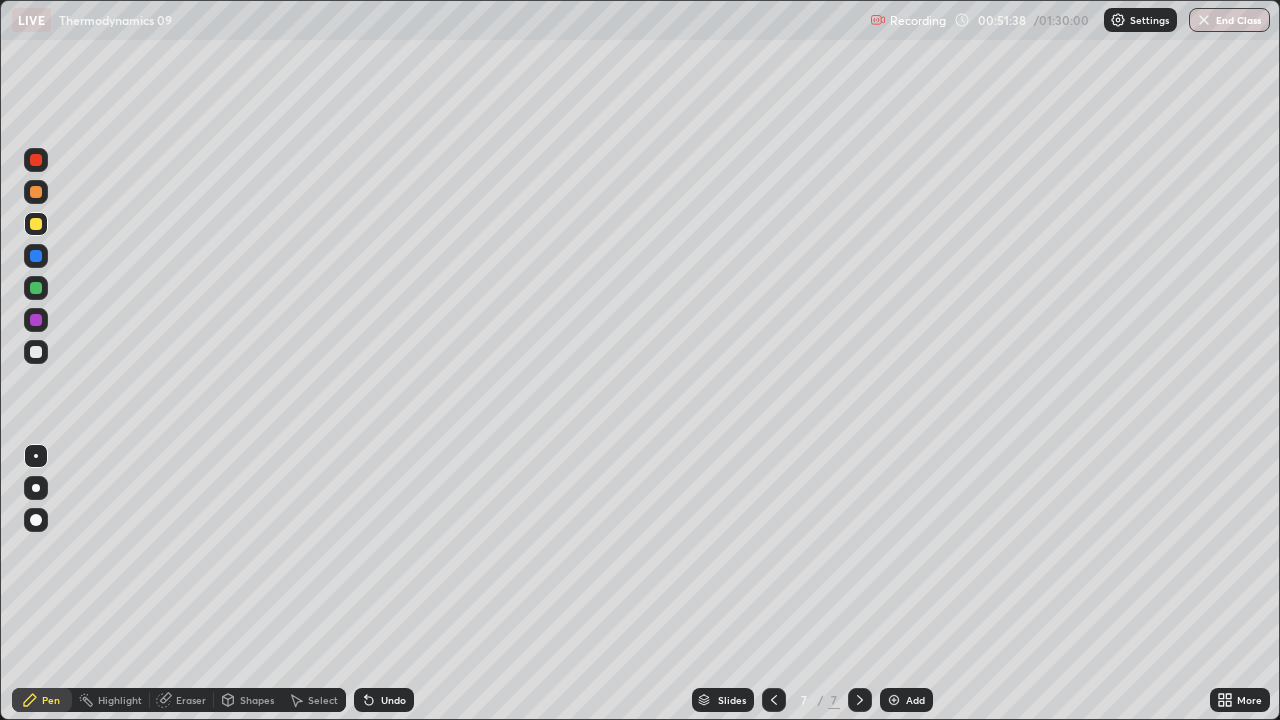 click on "Slides 7 / 7 Add" at bounding box center (812, 700) 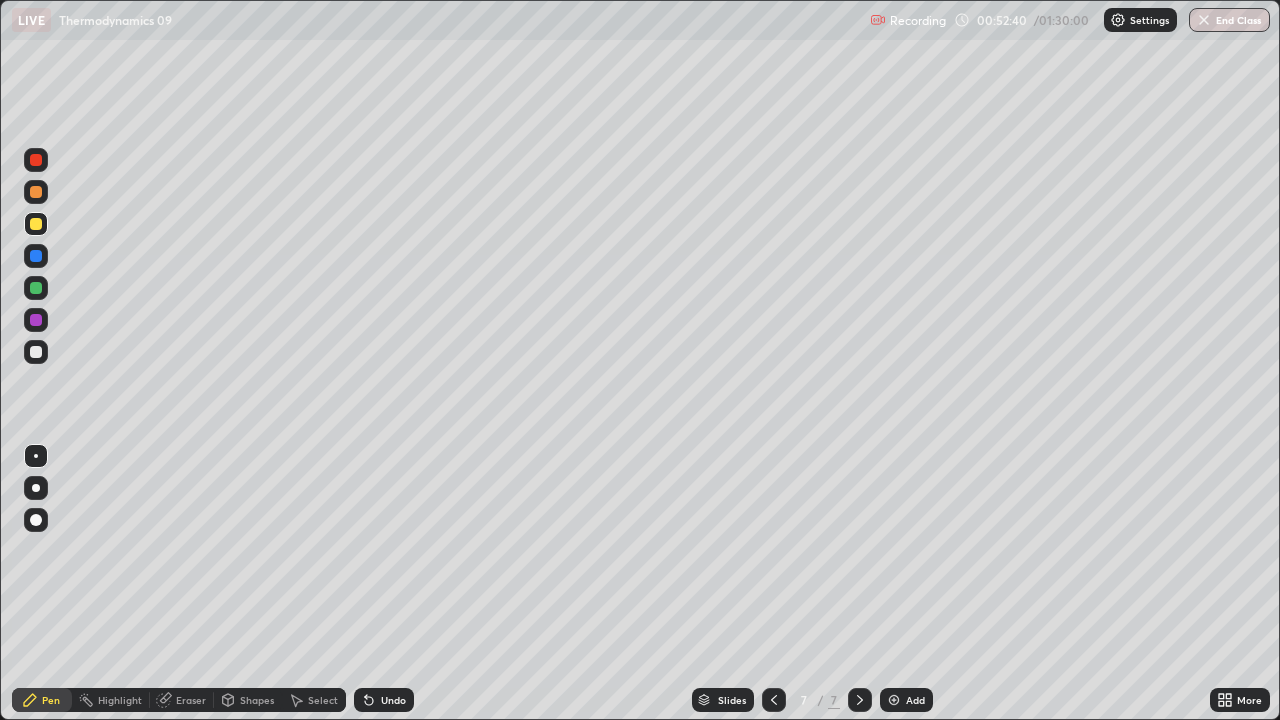 click on "Undo" at bounding box center (393, 700) 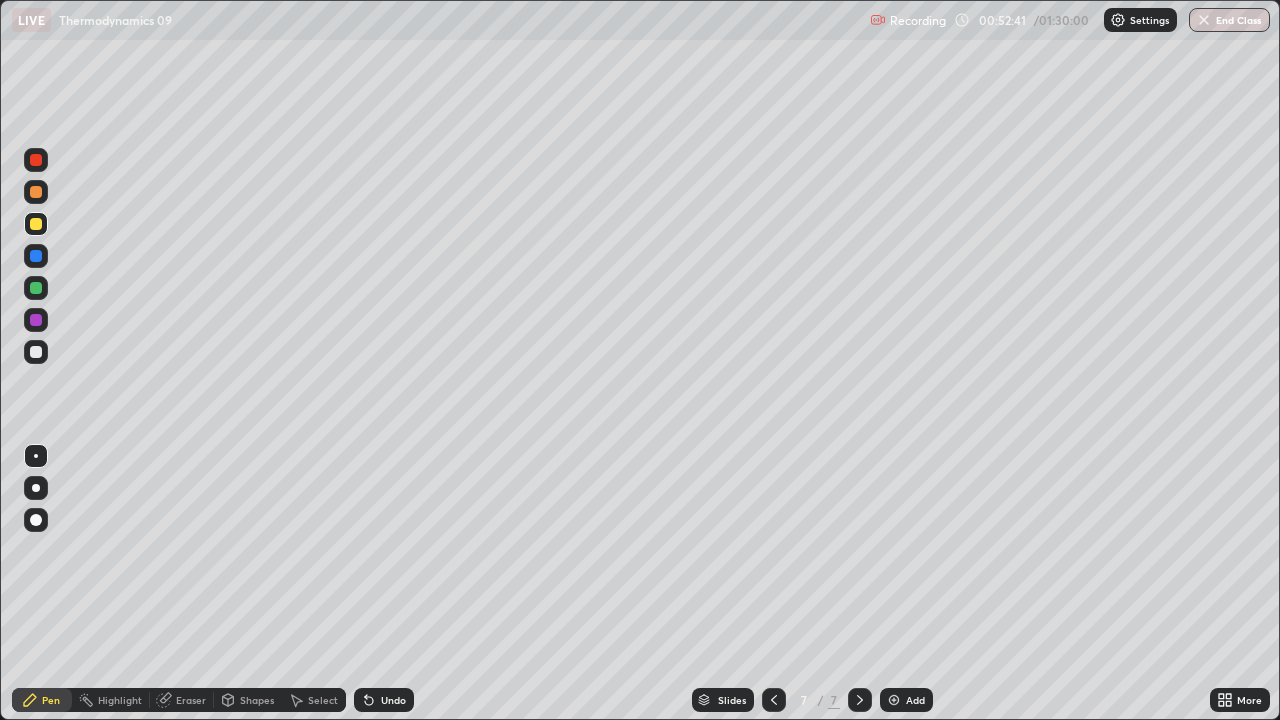 click on "Undo" at bounding box center (393, 700) 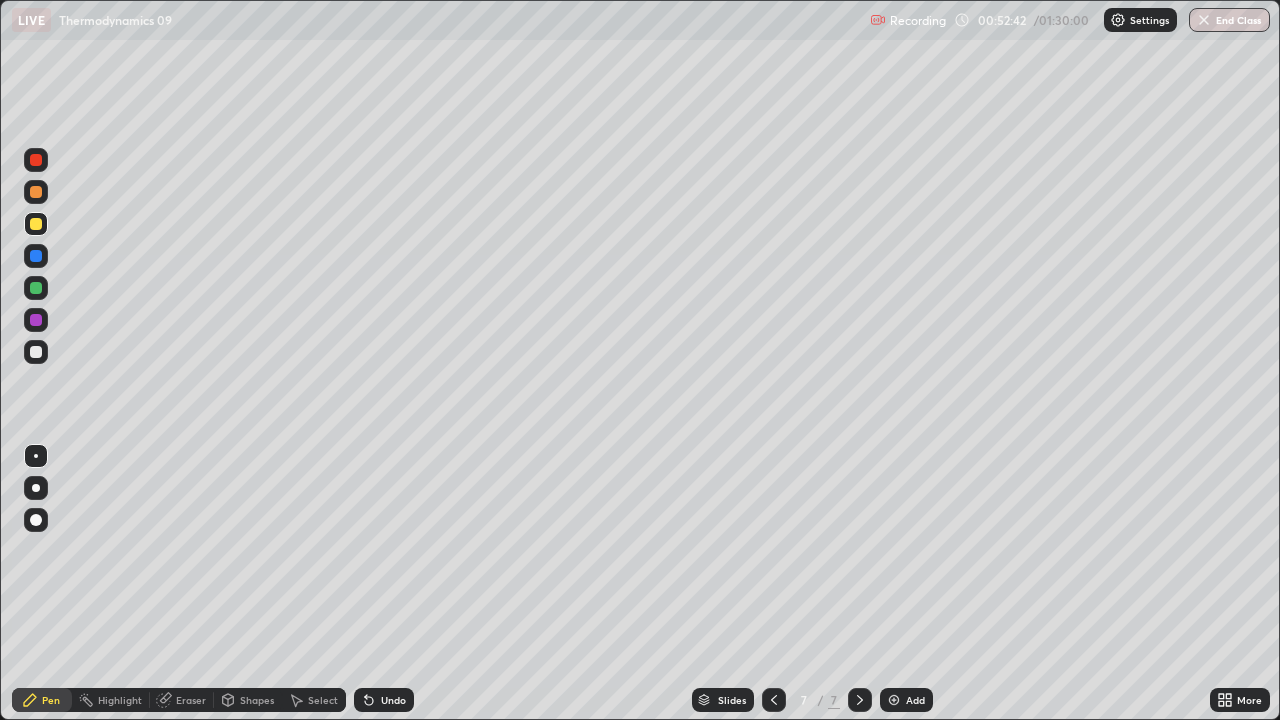 click on "Undo" at bounding box center (393, 700) 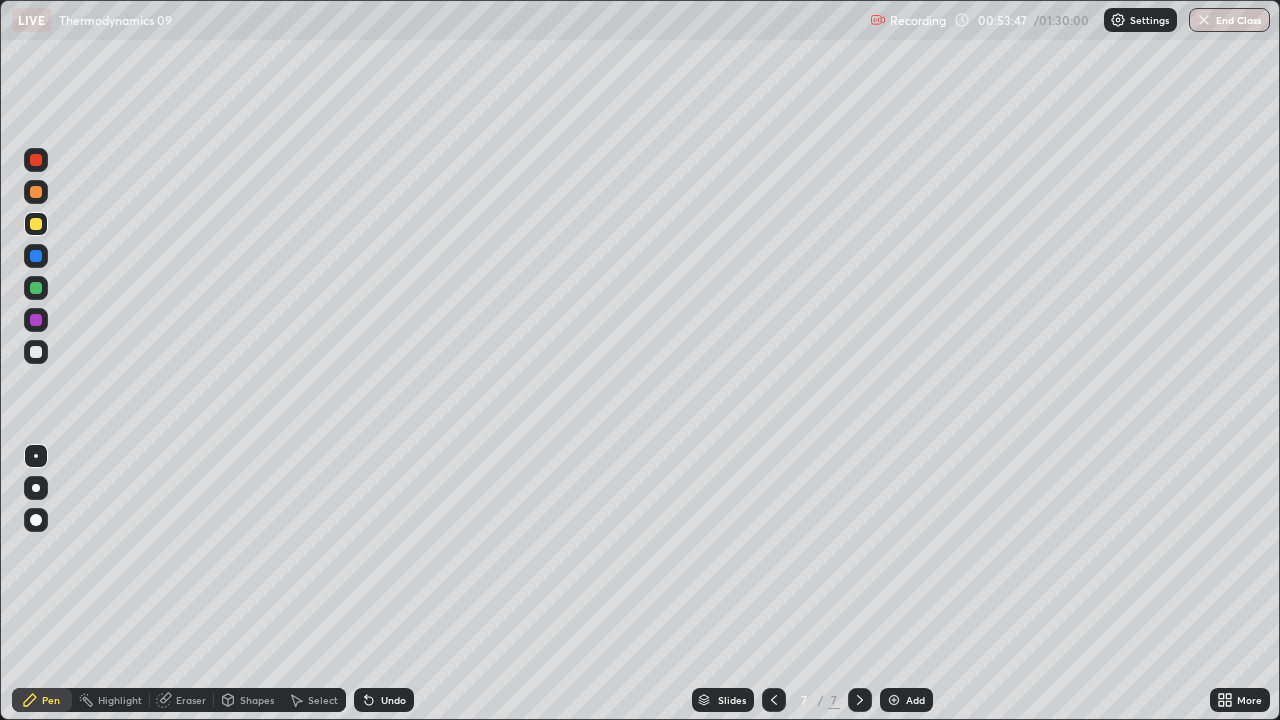 click on "Select" at bounding box center (323, 700) 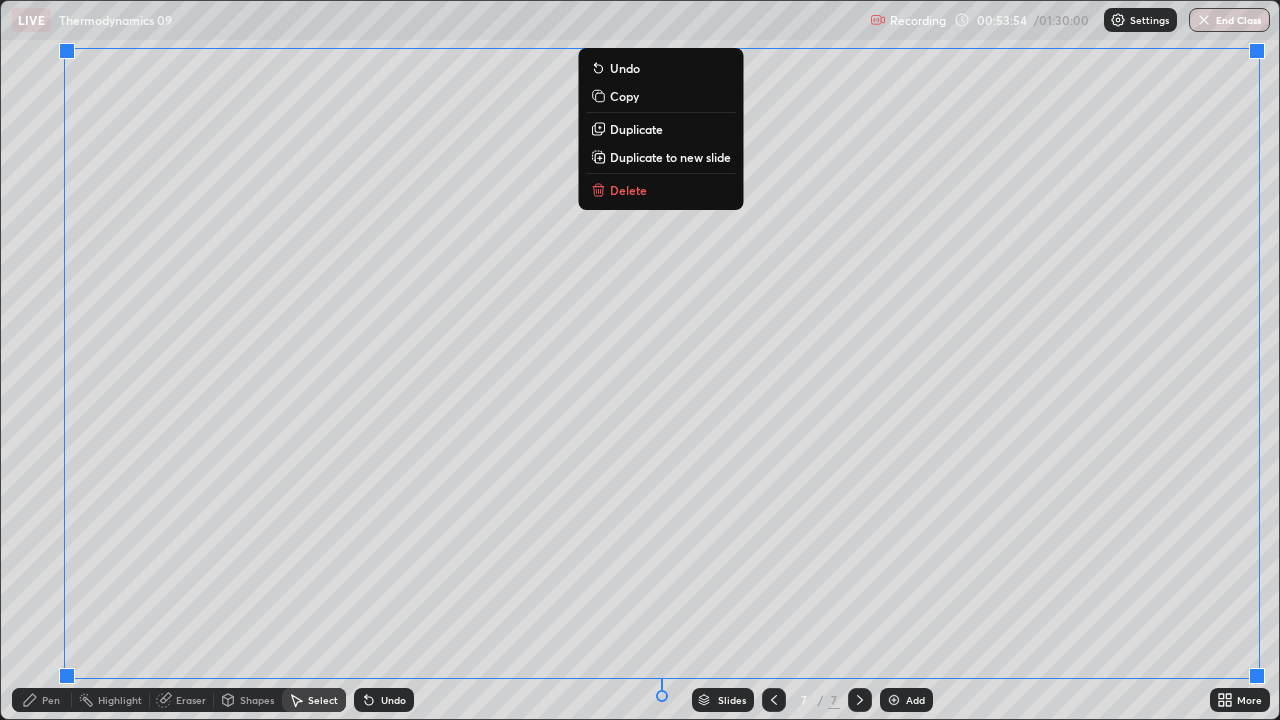click on "Duplicate to new slide" at bounding box center [670, 157] 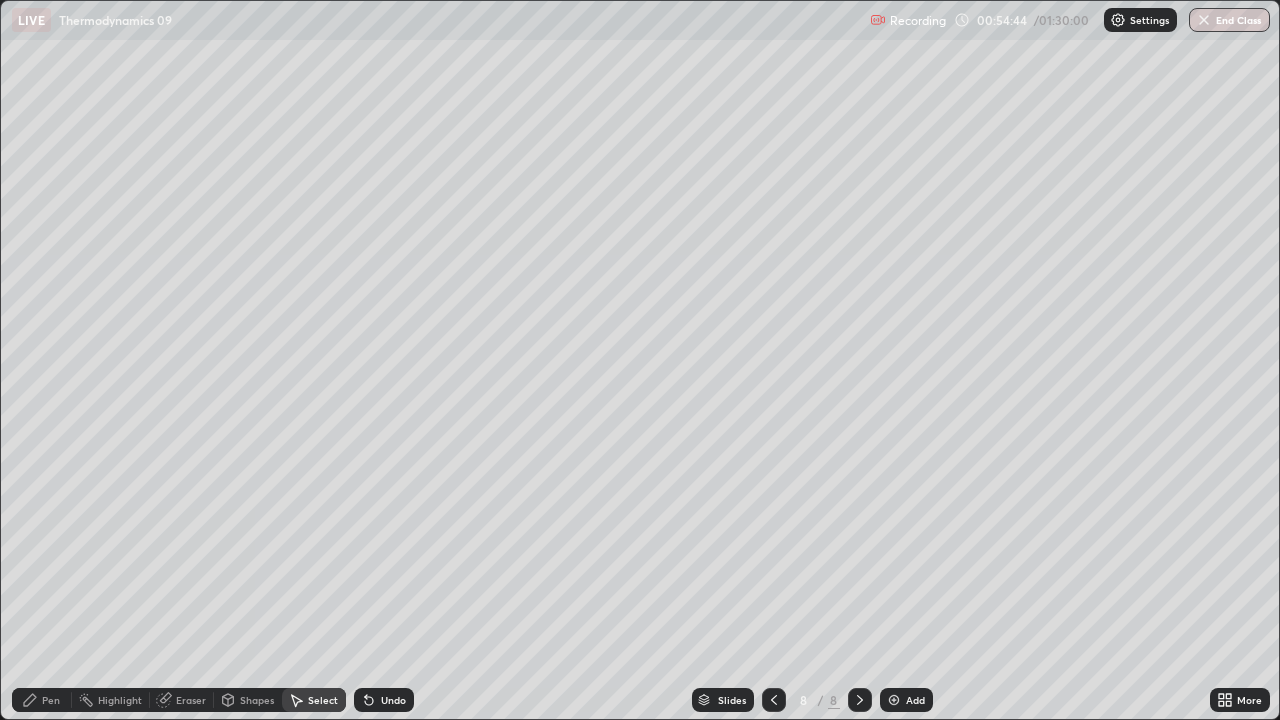 click on "Eraser" at bounding box center [191, 700] 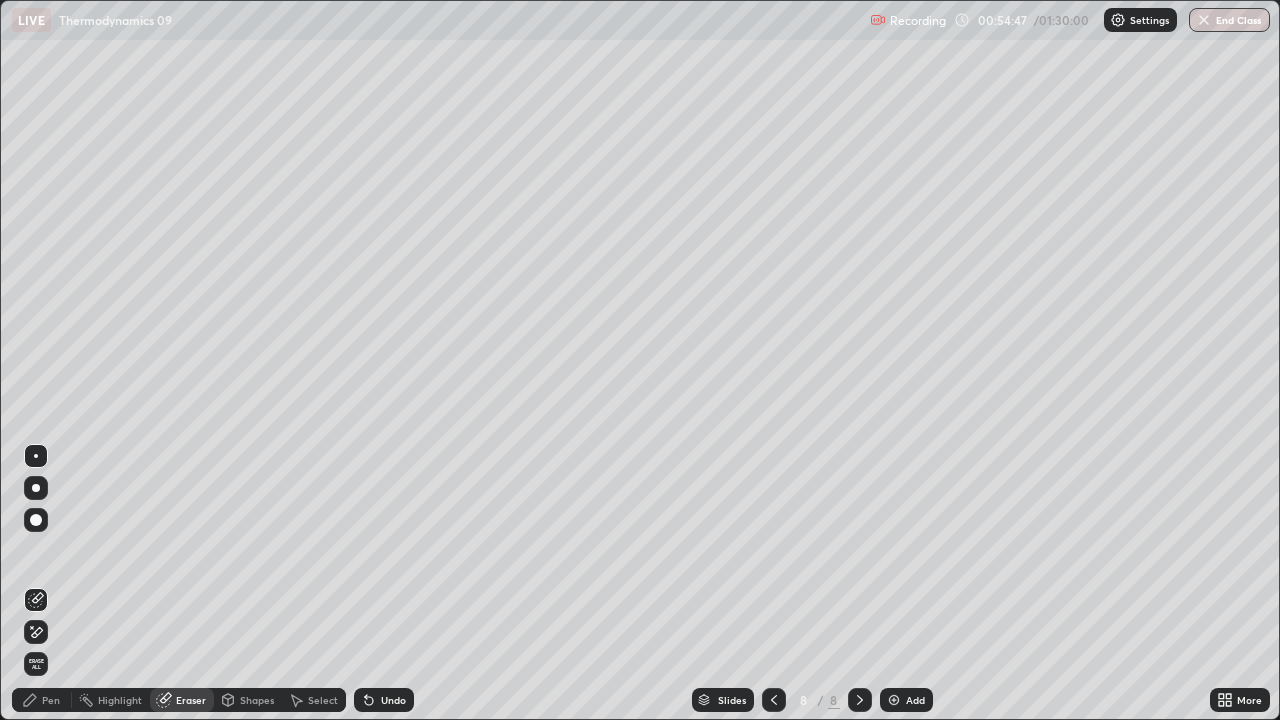 click on "Pen" at bounding box center [42, 700] 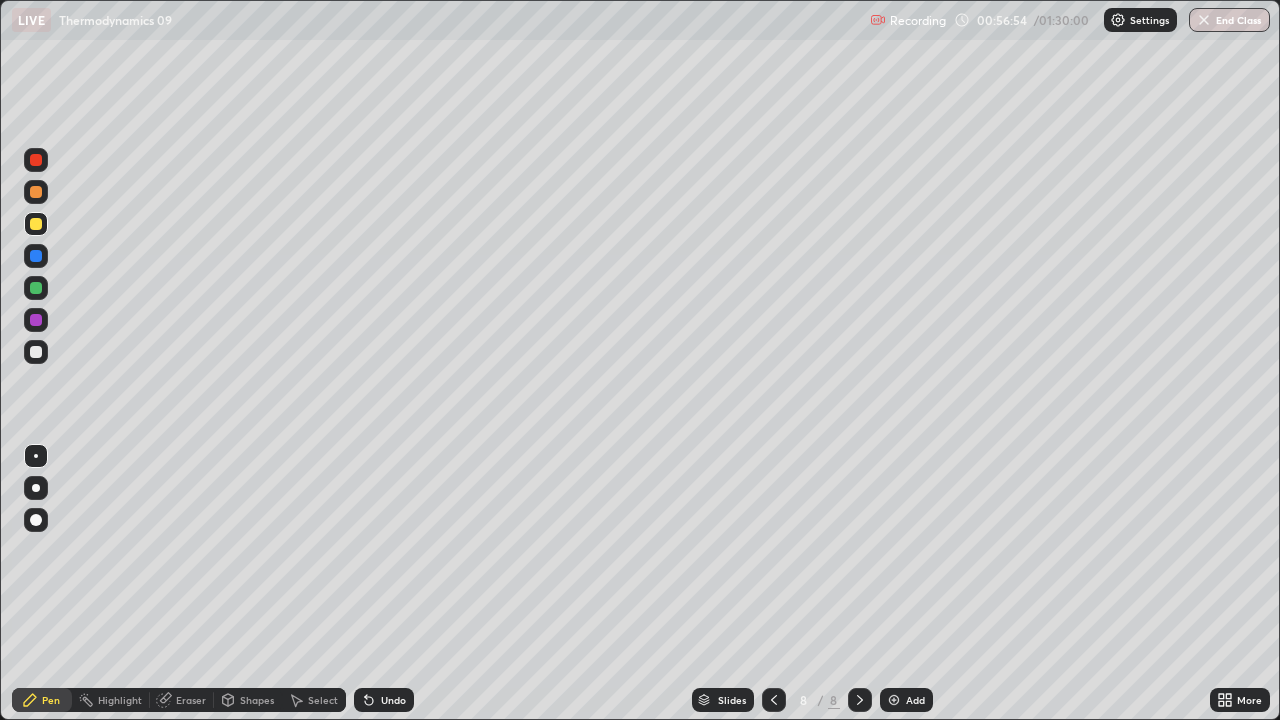 click at bounding box center (36, 352) 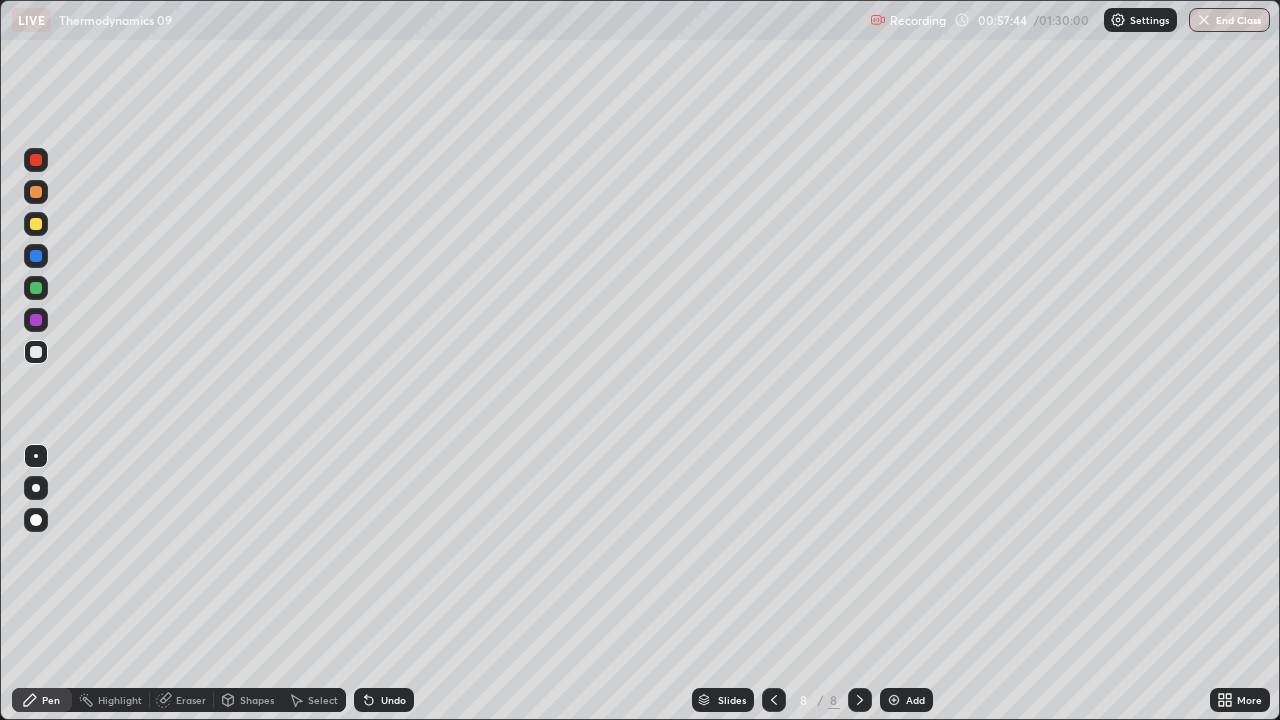 click on "Select" at bounding box center [323, 700] 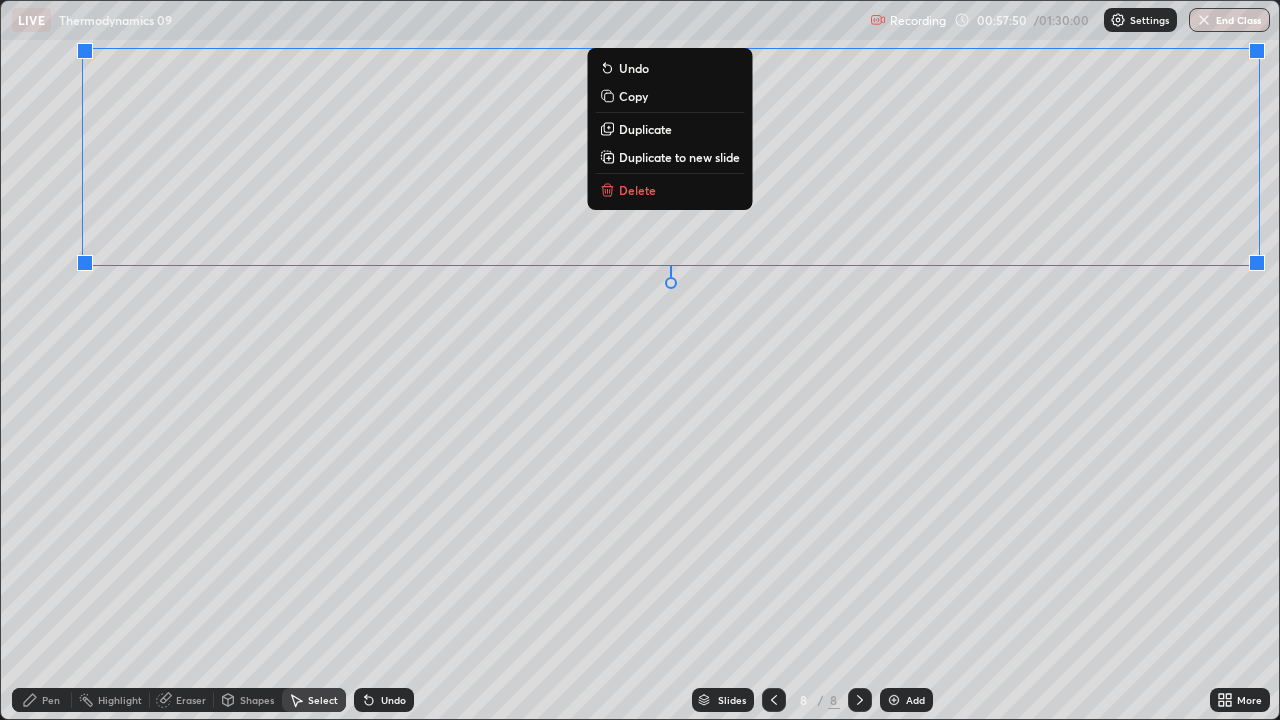click on "Delete" at bounding box center [669, 190] 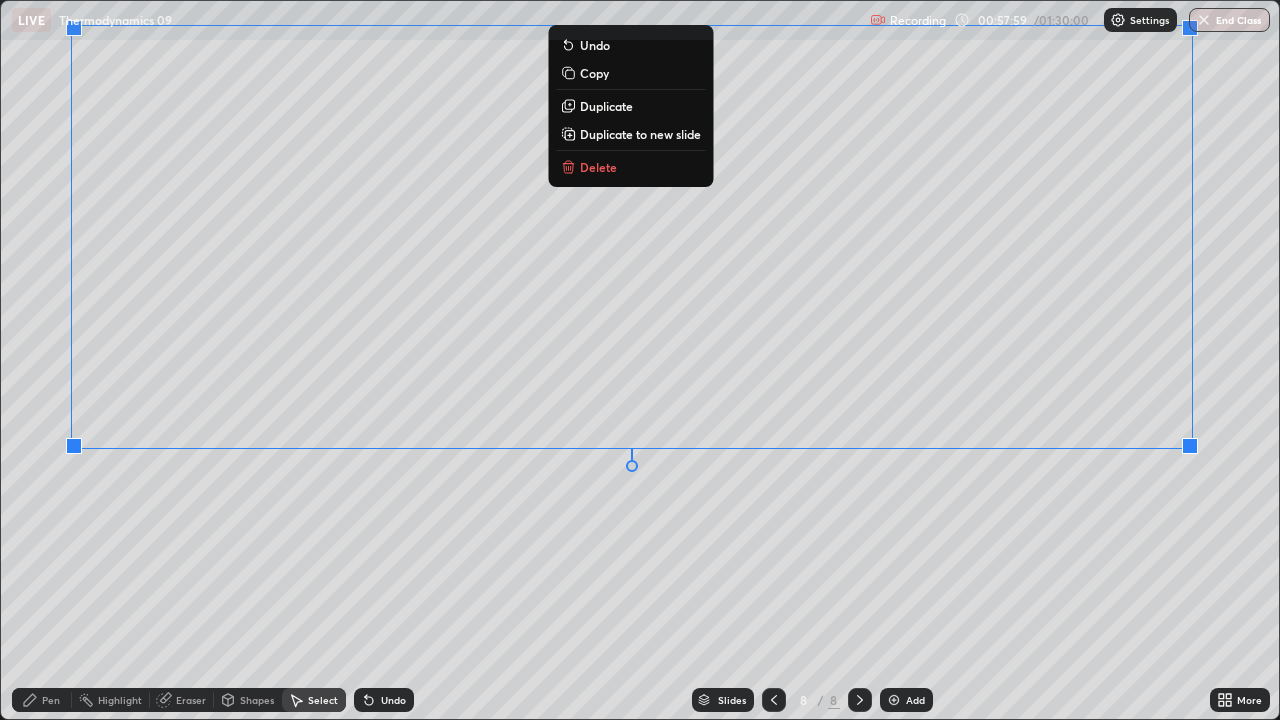 click on "0 ° Undo Copy Duplicate Duplicate to new slide Delete" at bounding box center (640, 360) 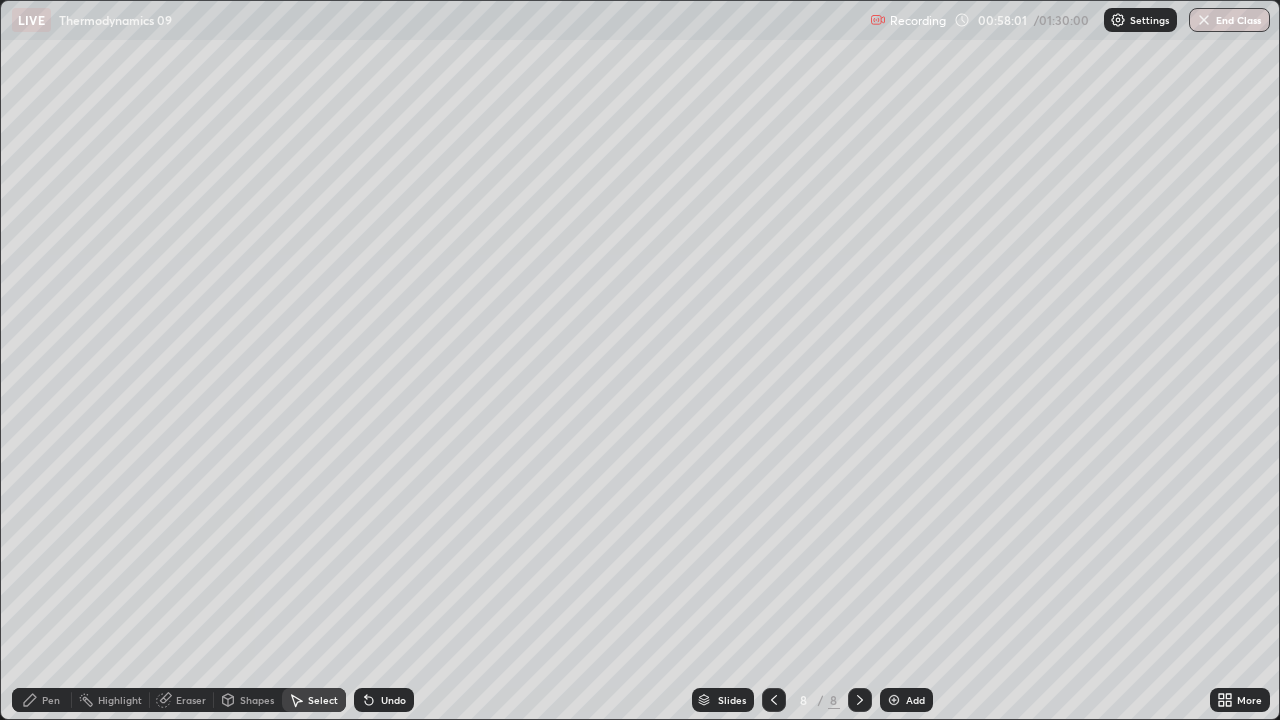 click on "Pen" at bounding box center (51, 700) 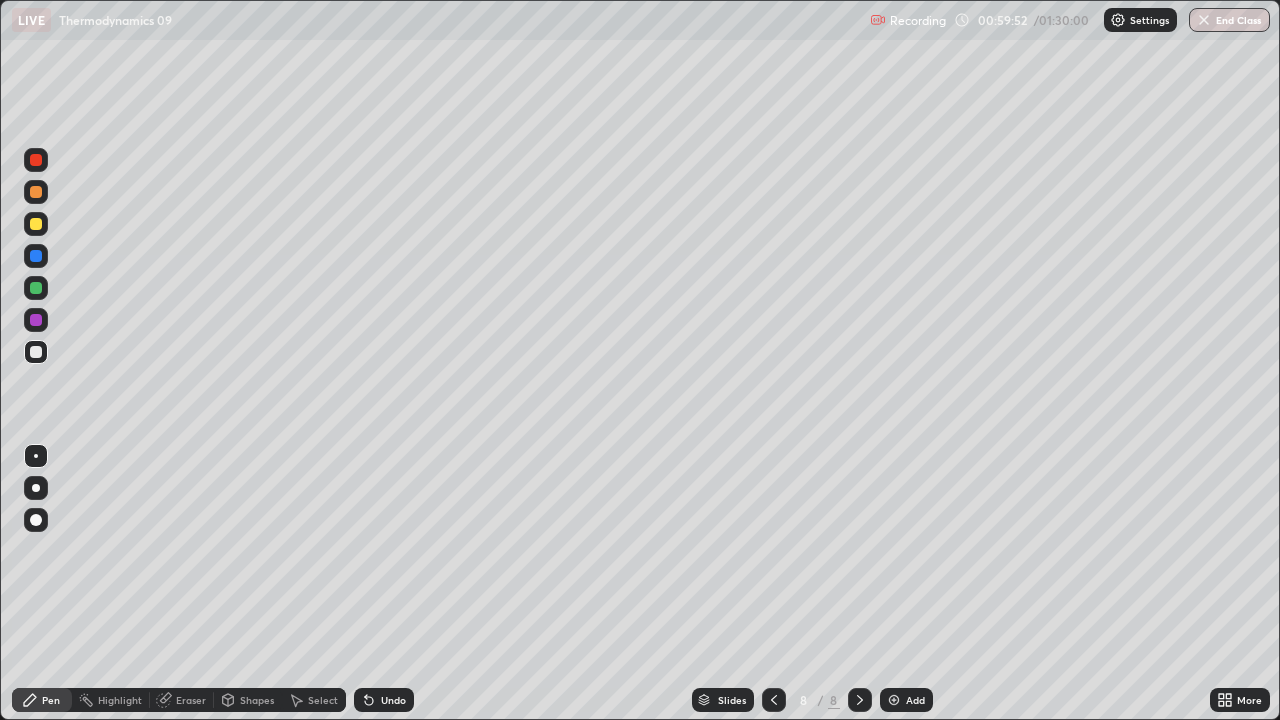 click 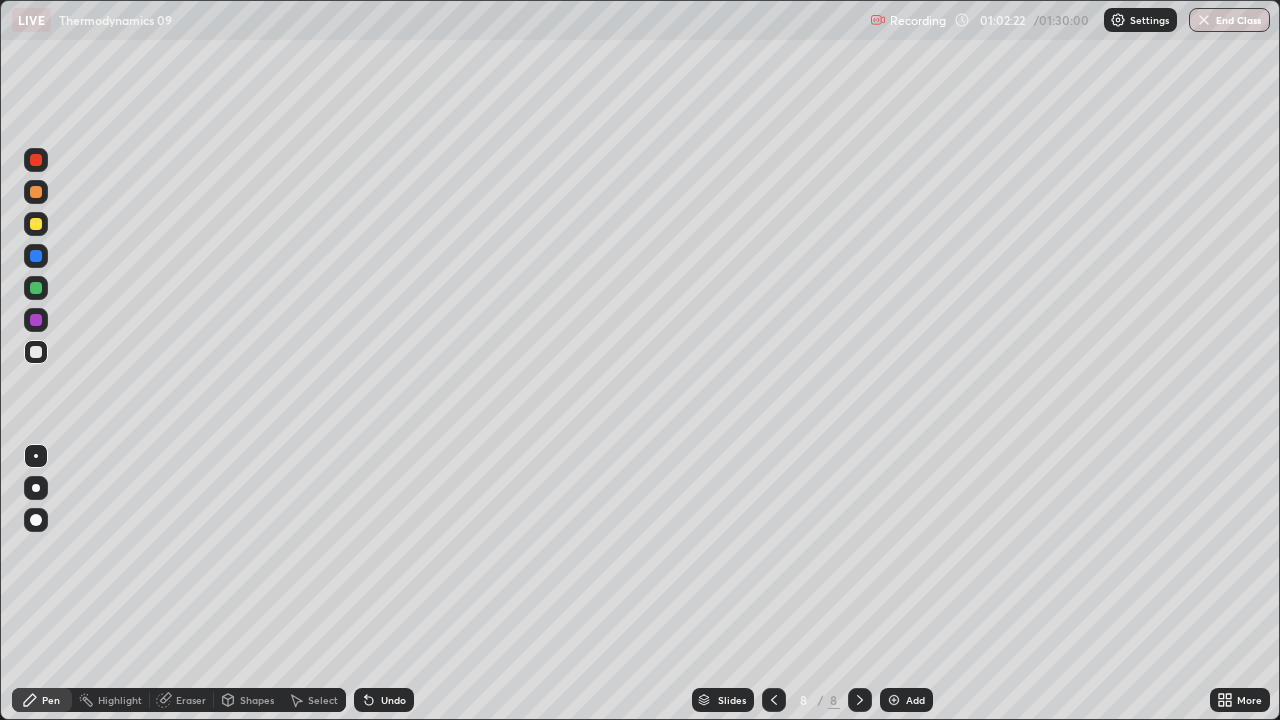 click on "Add" at bounding box center [906, 700] 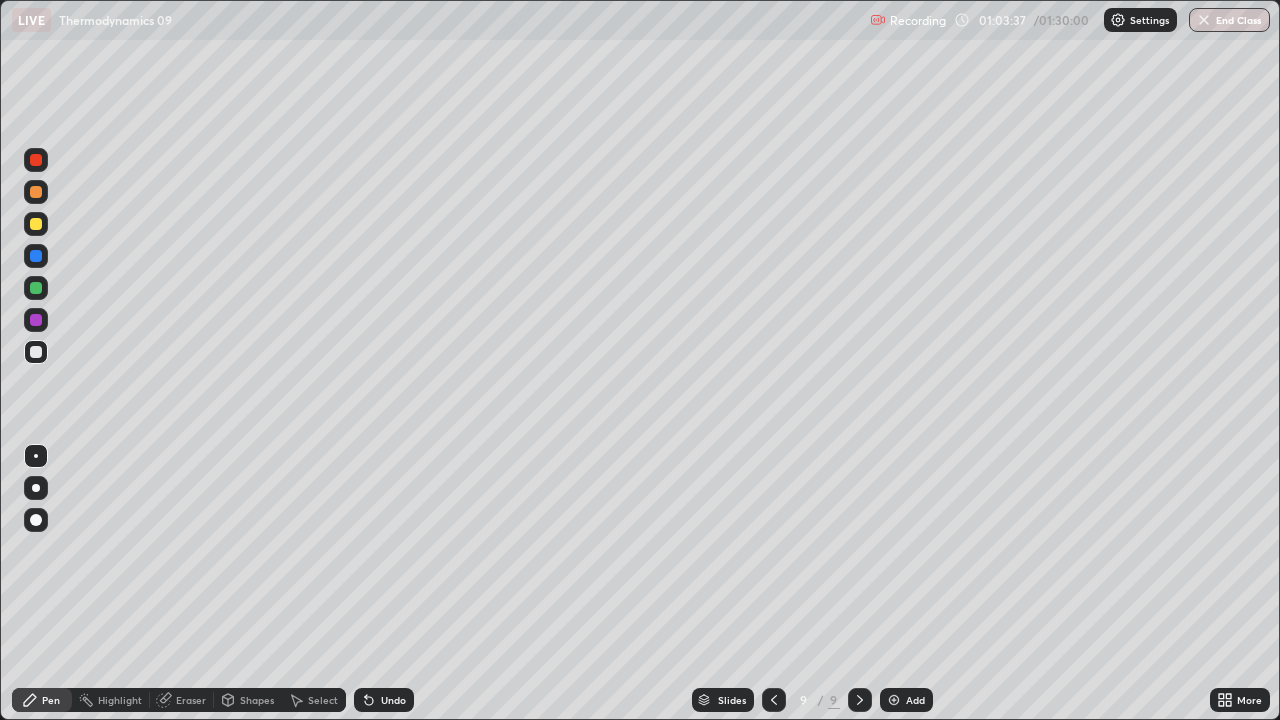 click on "Undo" at bounding box center [393, 700] 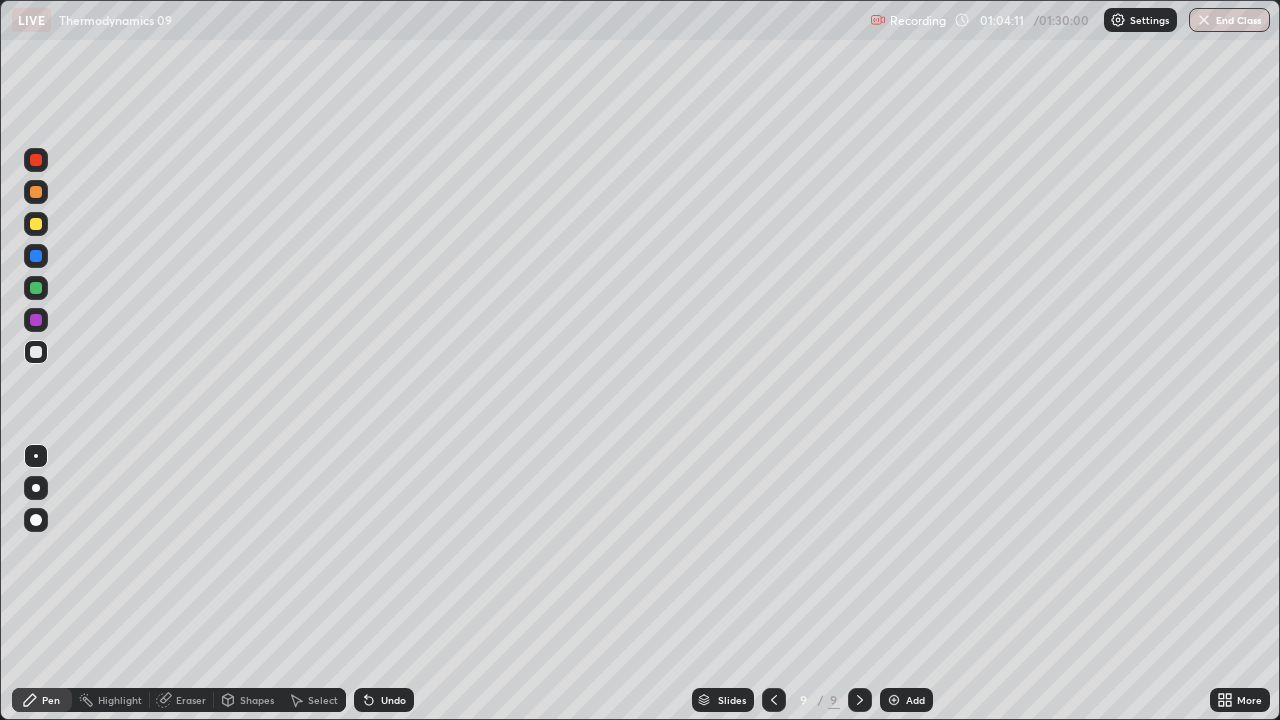 click at bounding box center (36, 224) 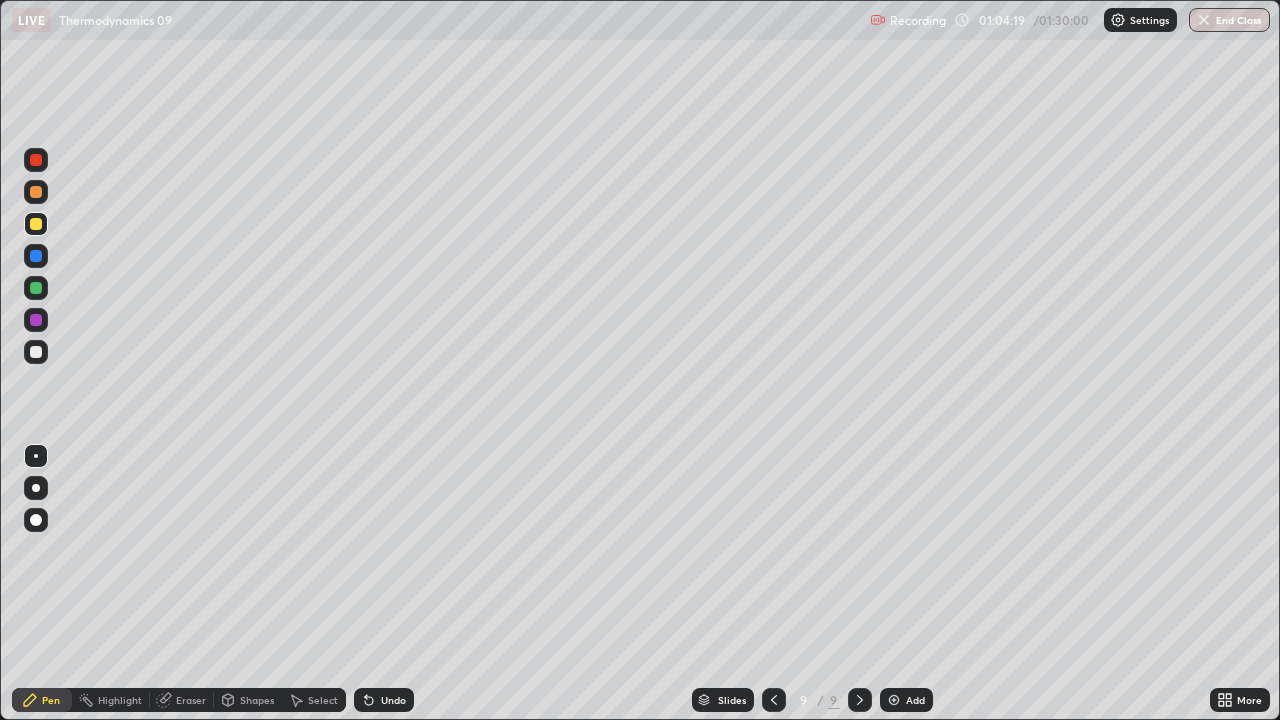 click on "Eraser" at bounding box center [191, 700] 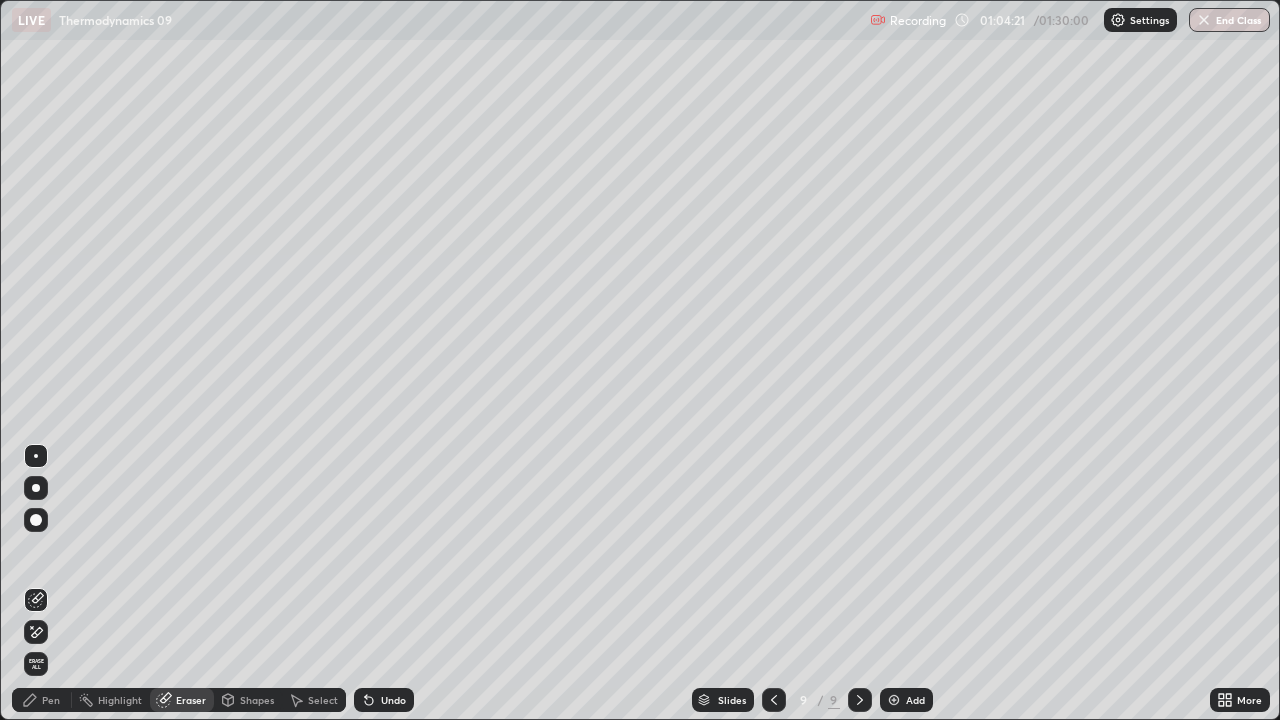 click on "Pen" at bounding box center [51, 700] 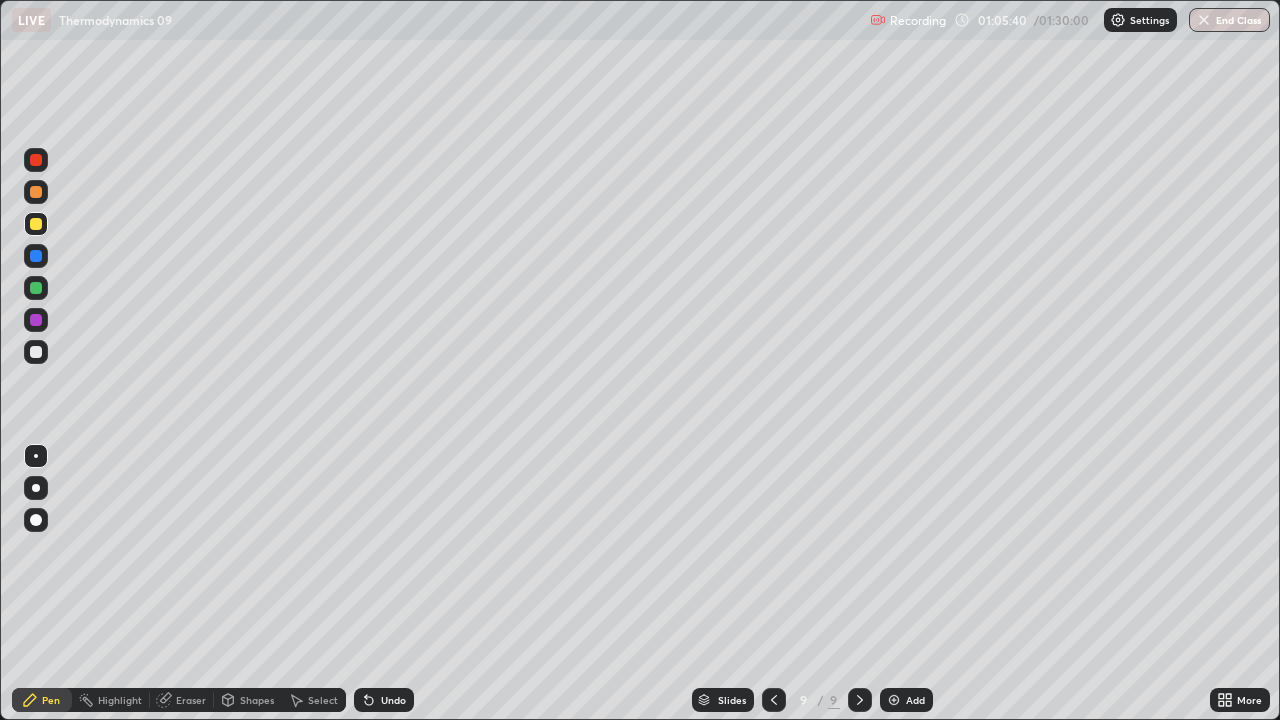 click on "Undo" at bounding box center (393, 700) 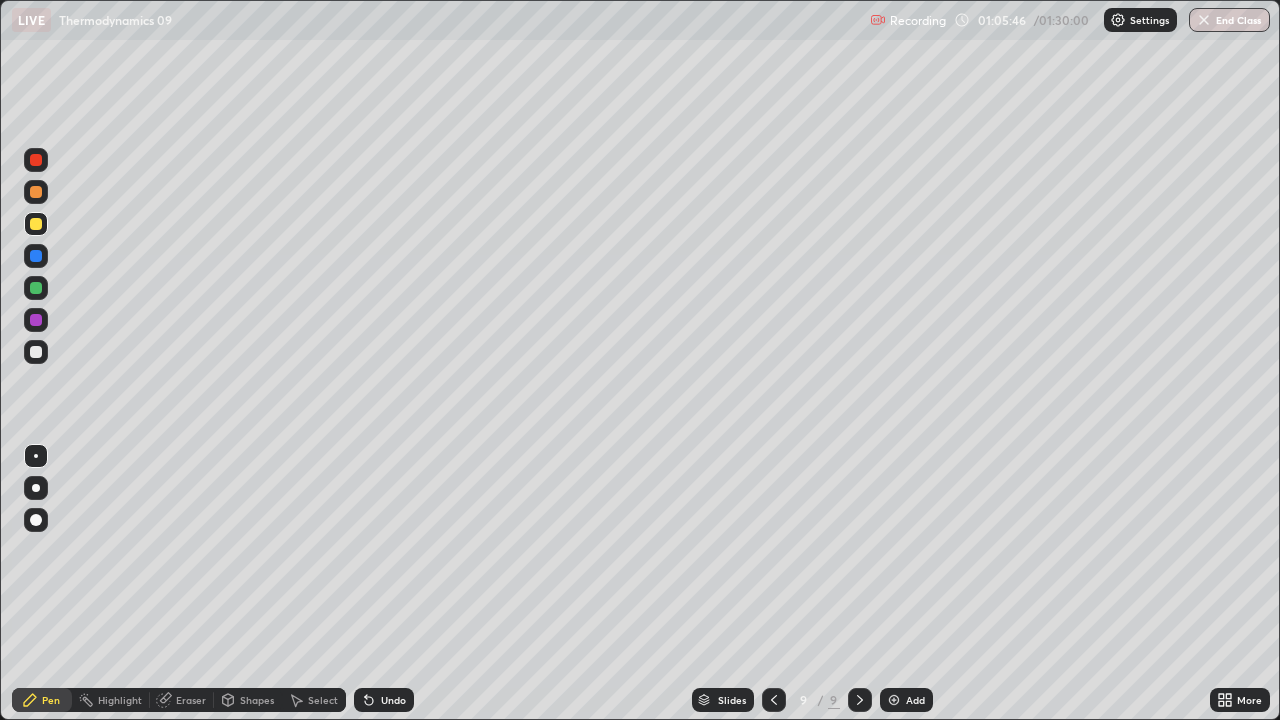 click on "Undo" at bounding box center (393, 700) 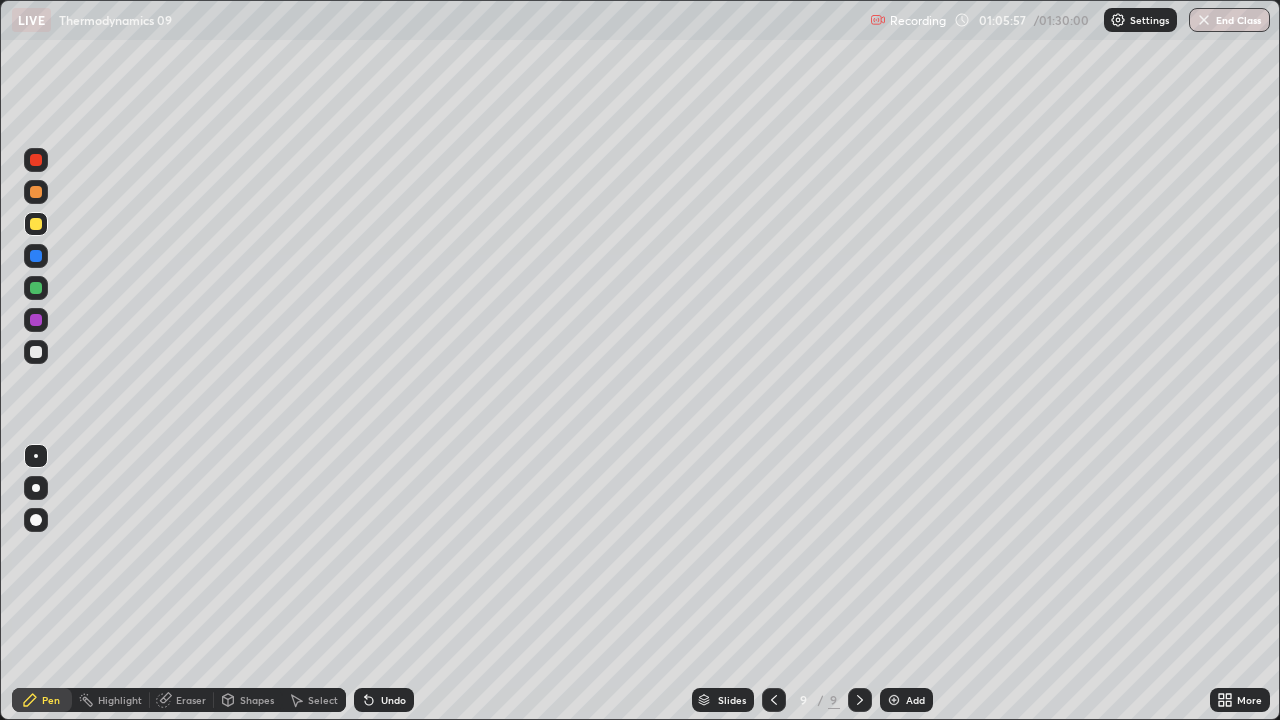 click on "Undo" at bounding box center [393, 700] 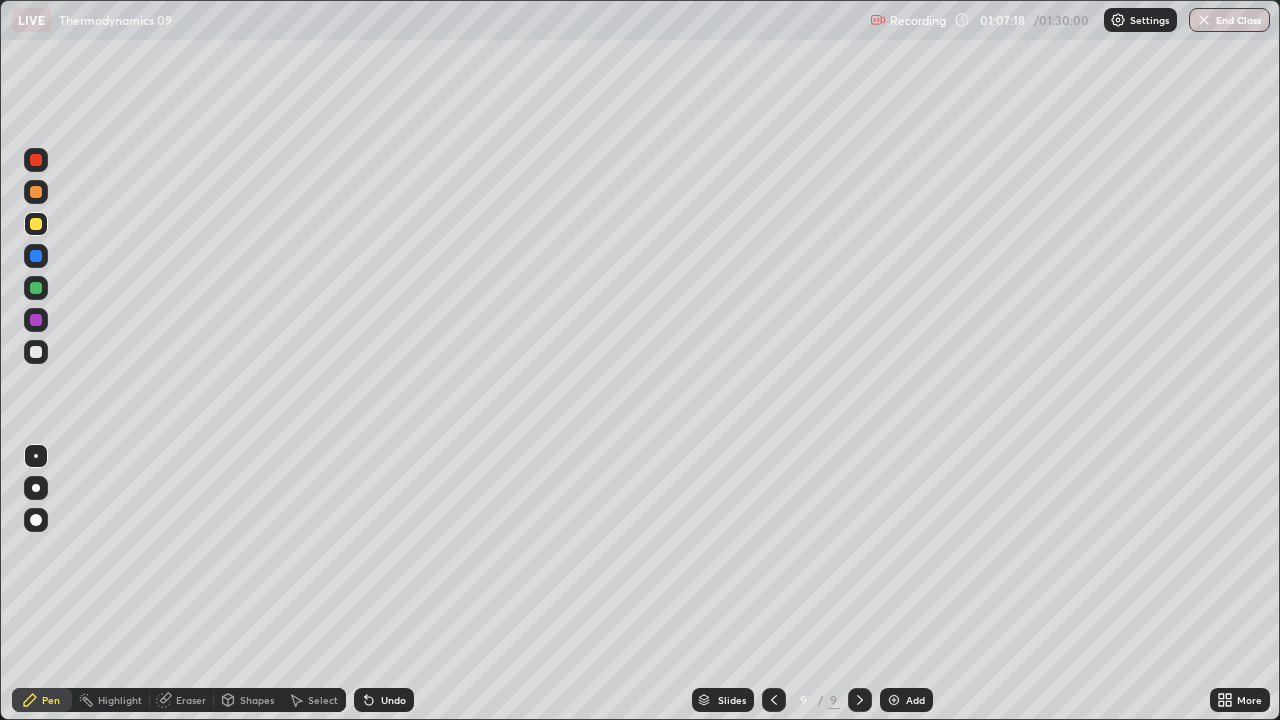 click on "Eraser" at bounding box center (191, 700) 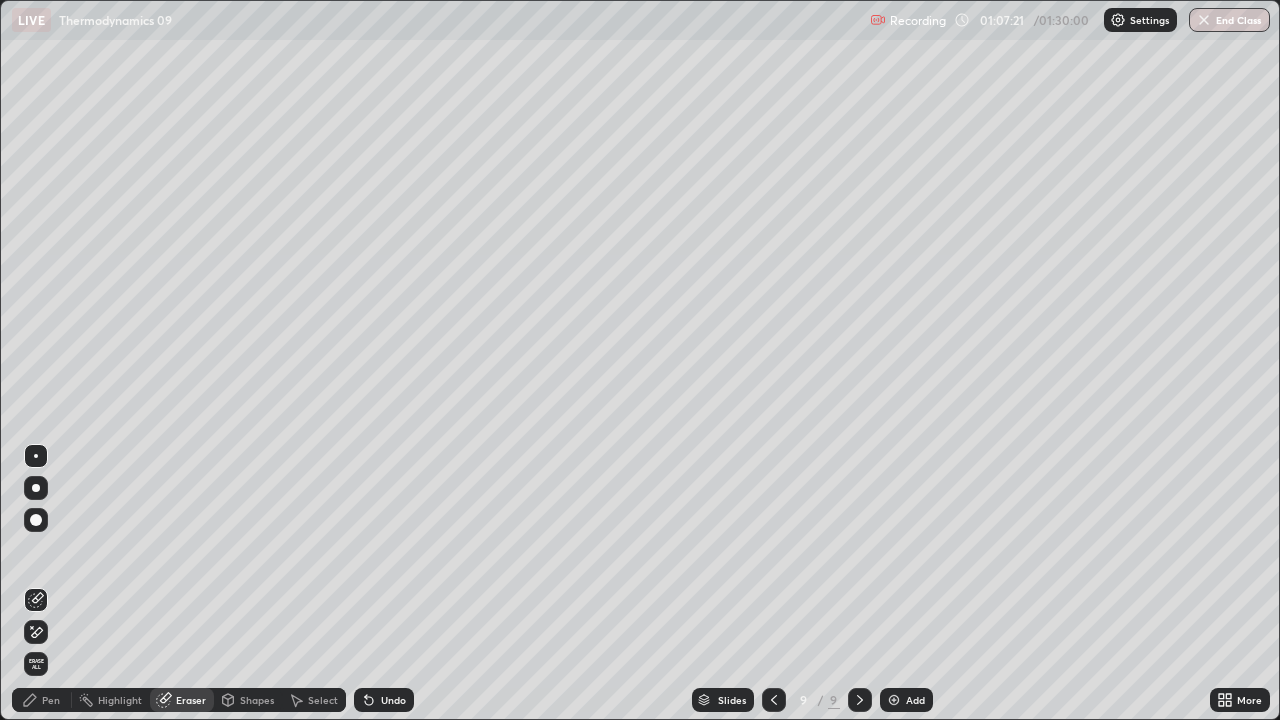 click on "Pen" at bounding box center (51, 700) 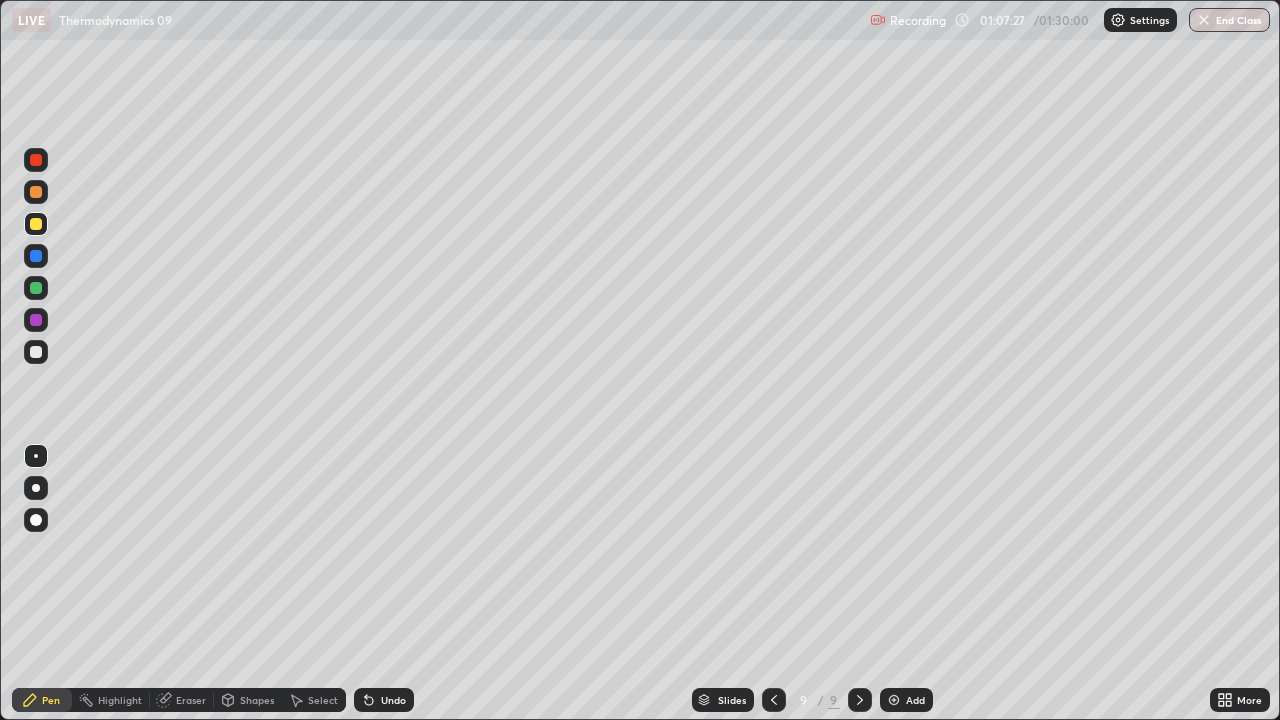 click on "Eraser" at bounding box center [182, 700] 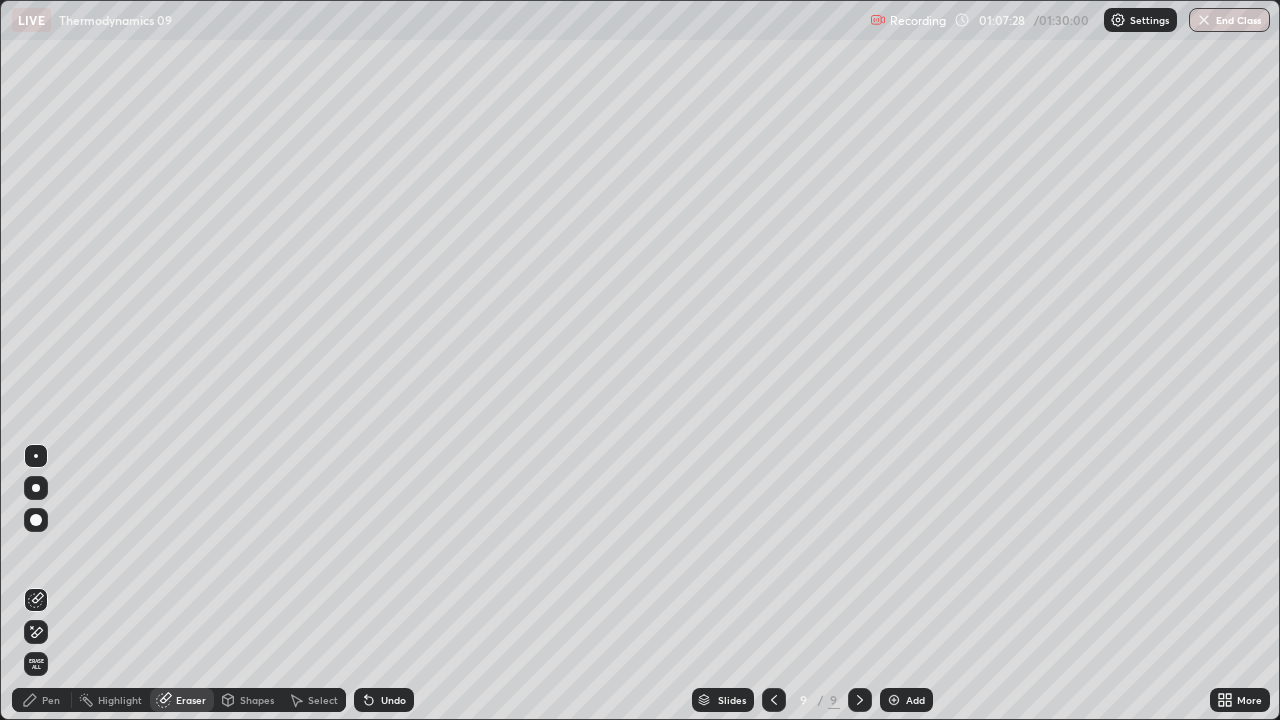 click on "Pen" at bounding box center [42, 700] 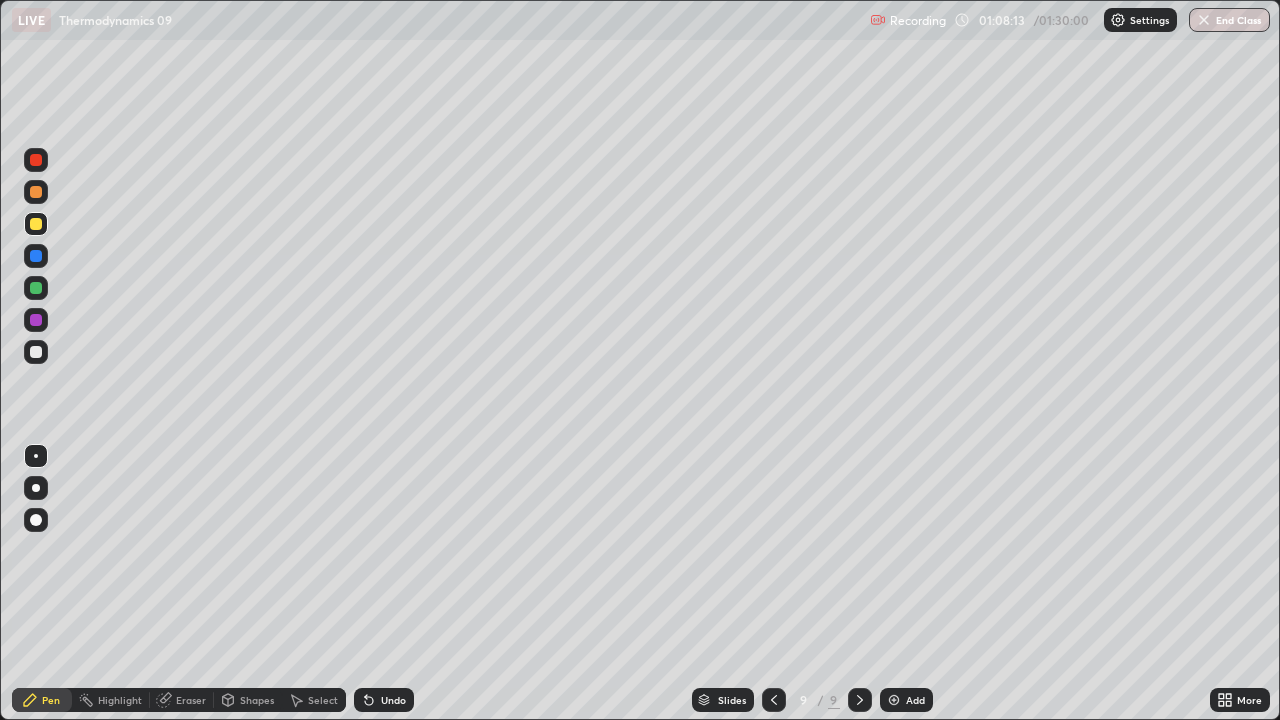click 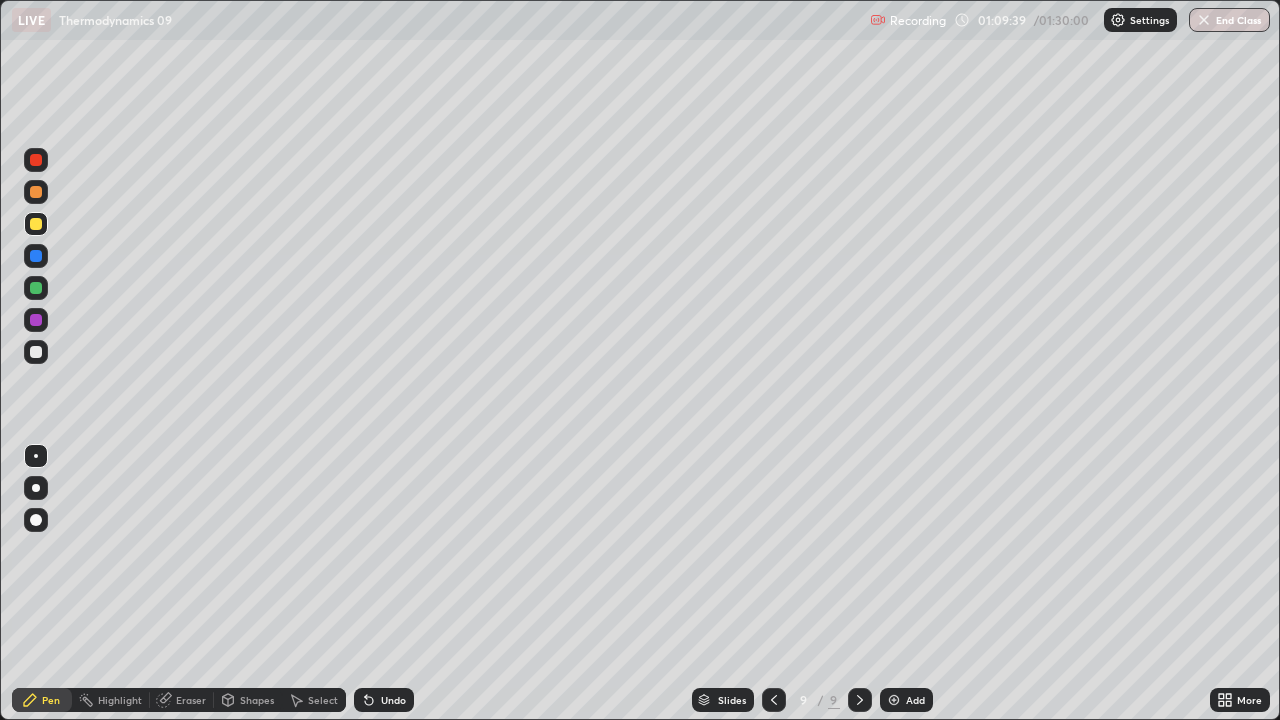 click 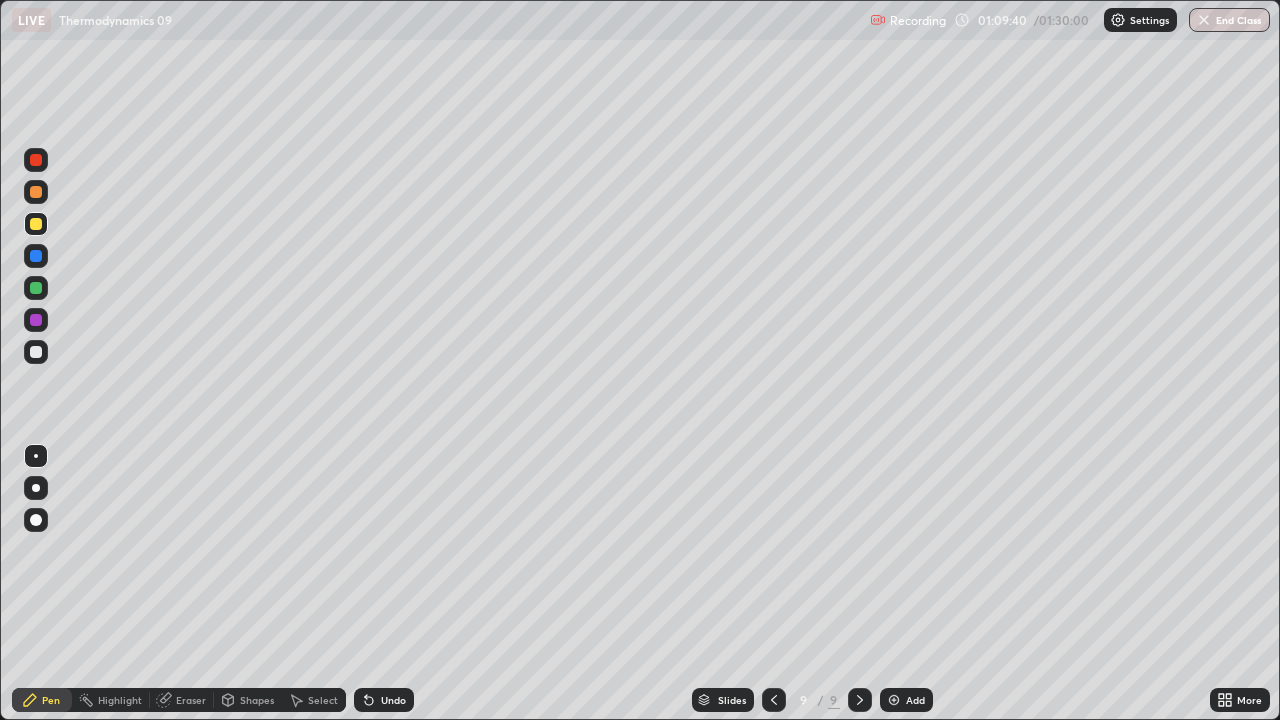 click at bounding box center [894, 700] 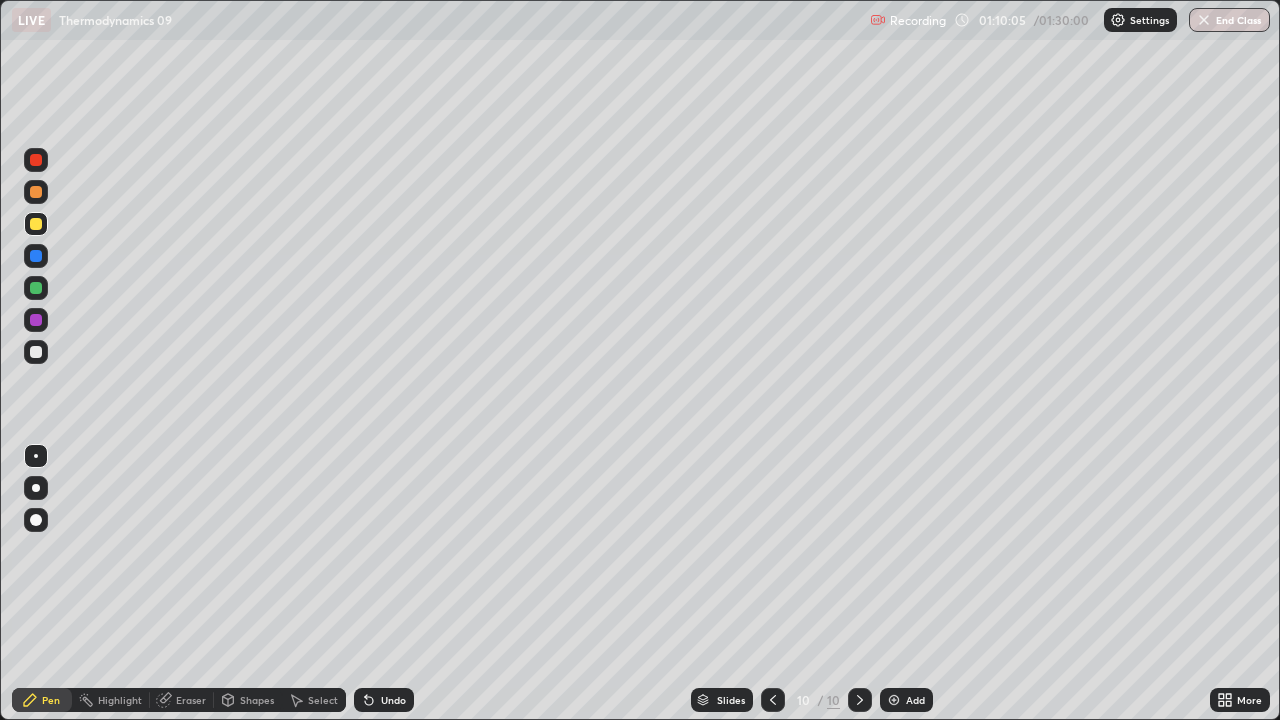 click on "Eraser" at bounding box center [182, 700] 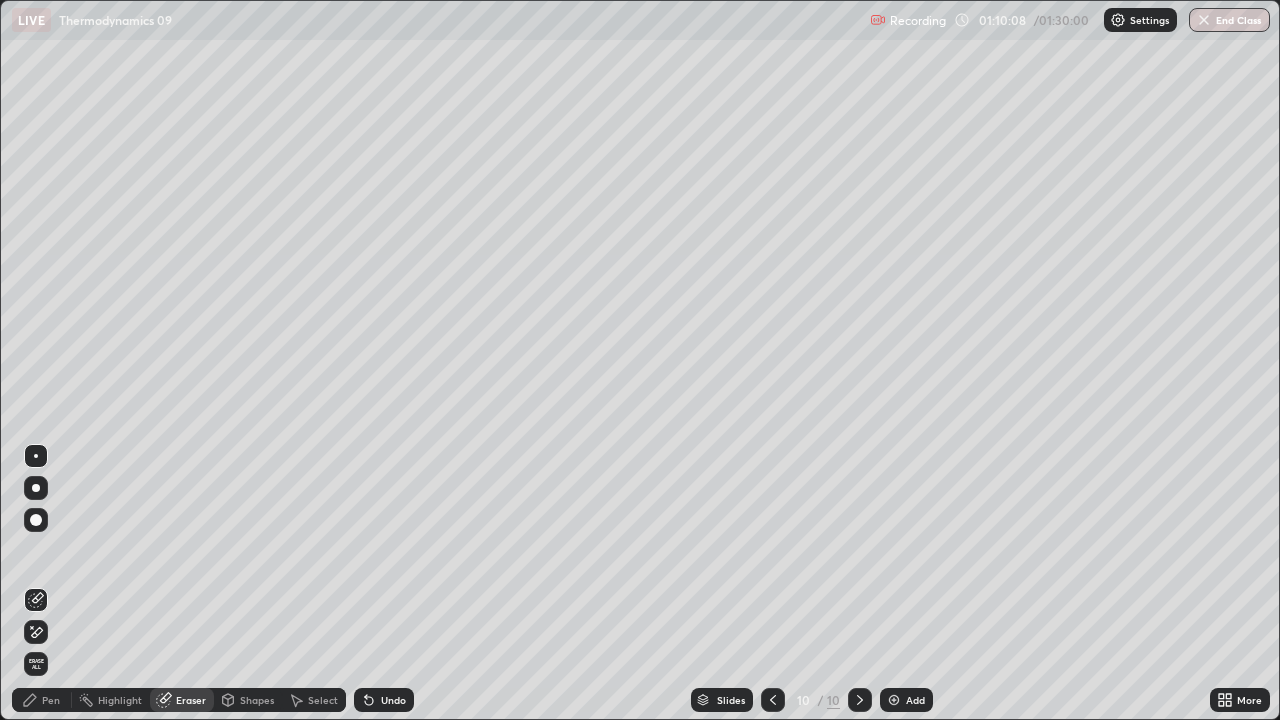 click on "Pen" at bounding box center [51, 700] 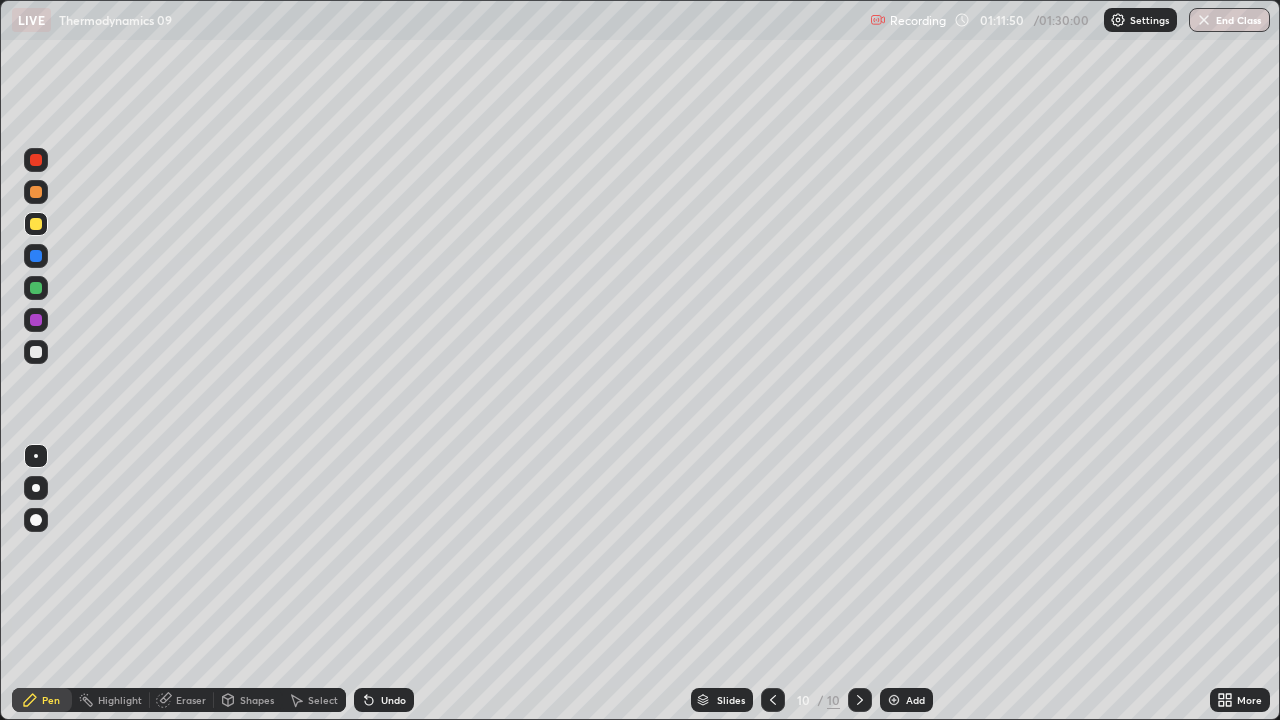 click at bounding box center (36, 352) 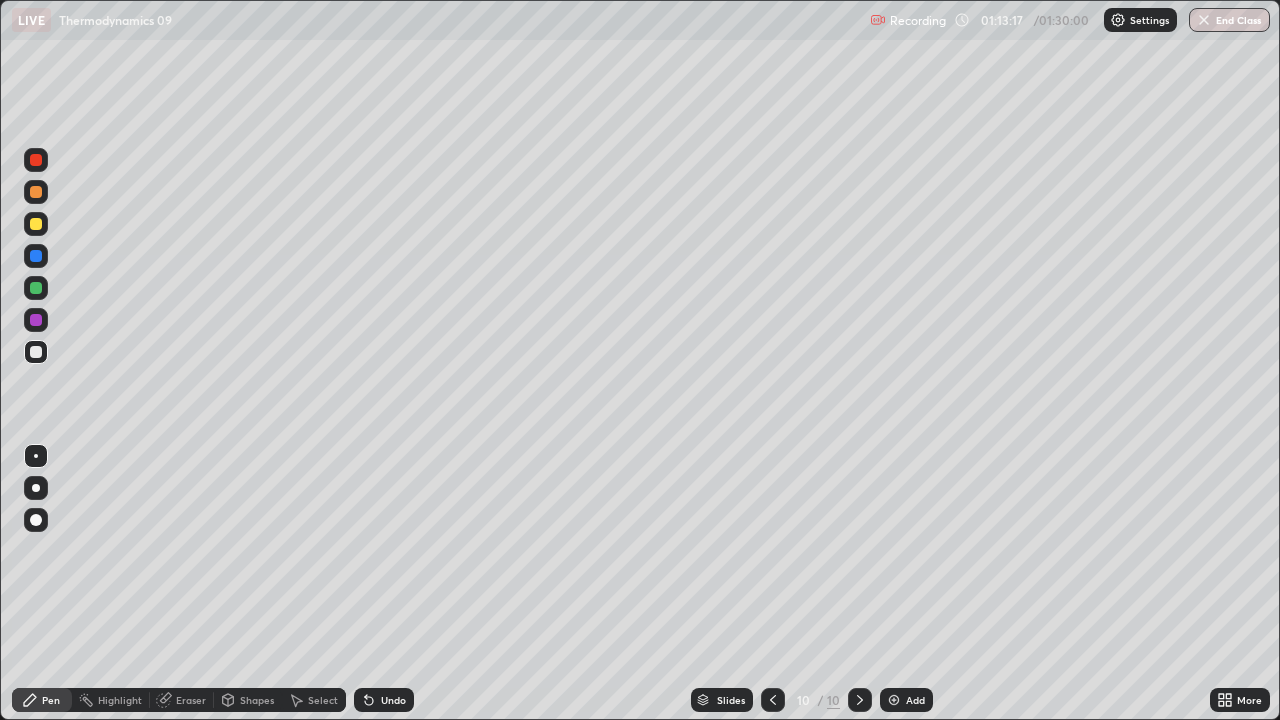 click 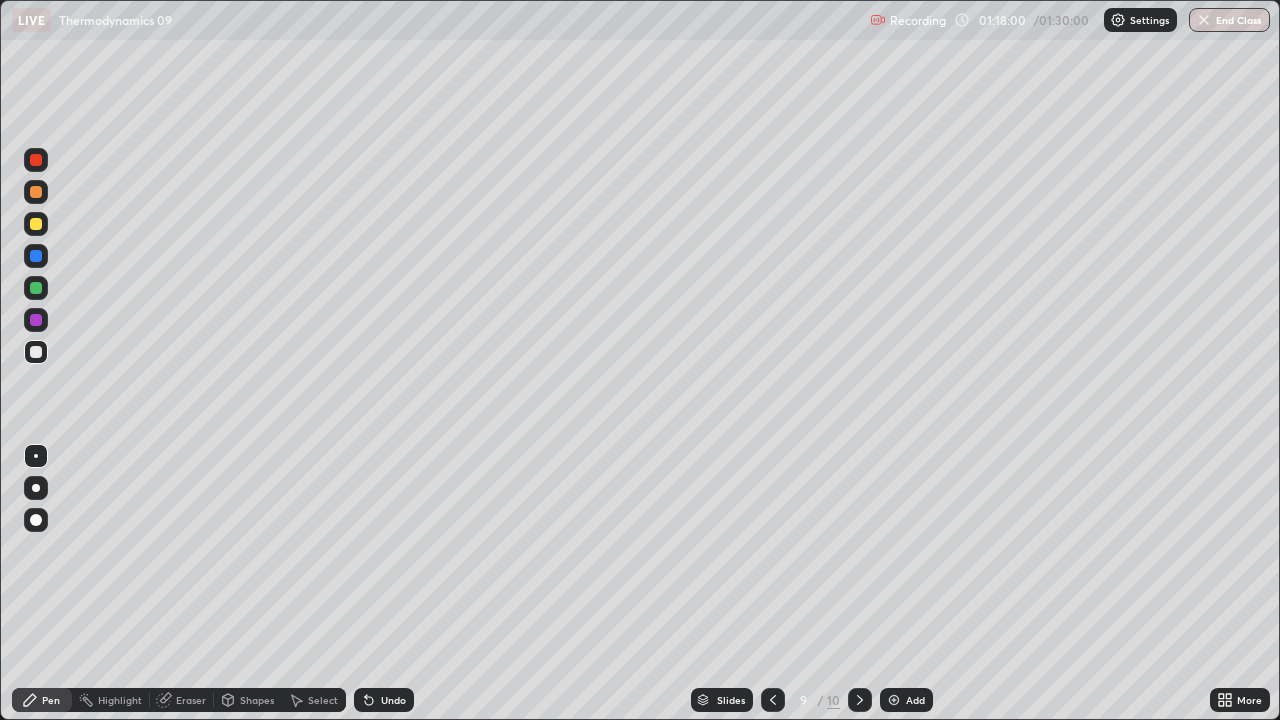 click 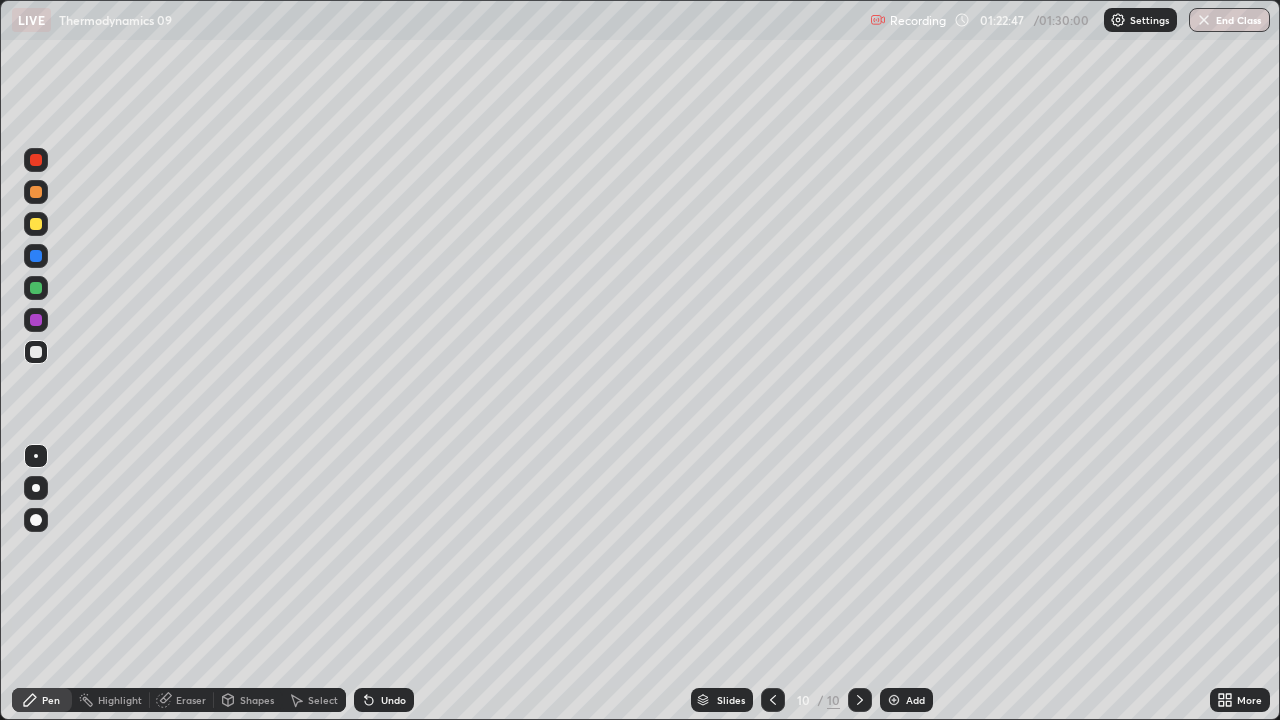 click 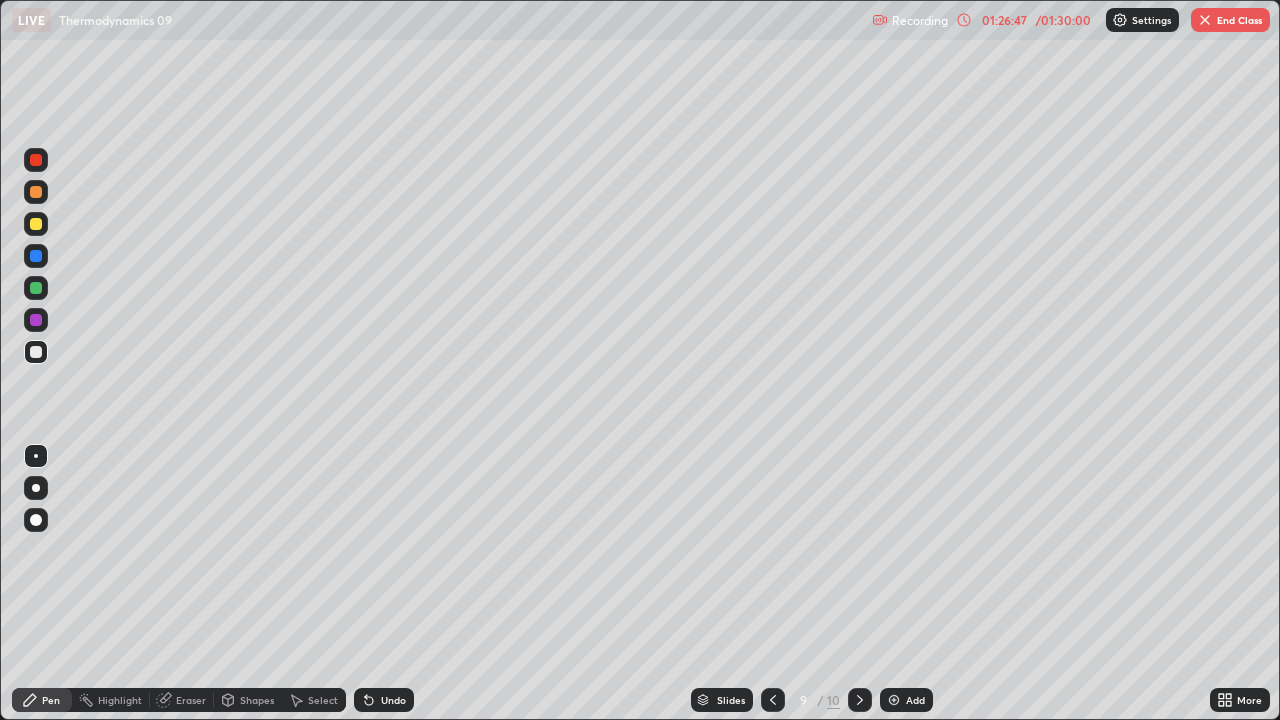 click on "End Class" at bounding box center [1230, 20] 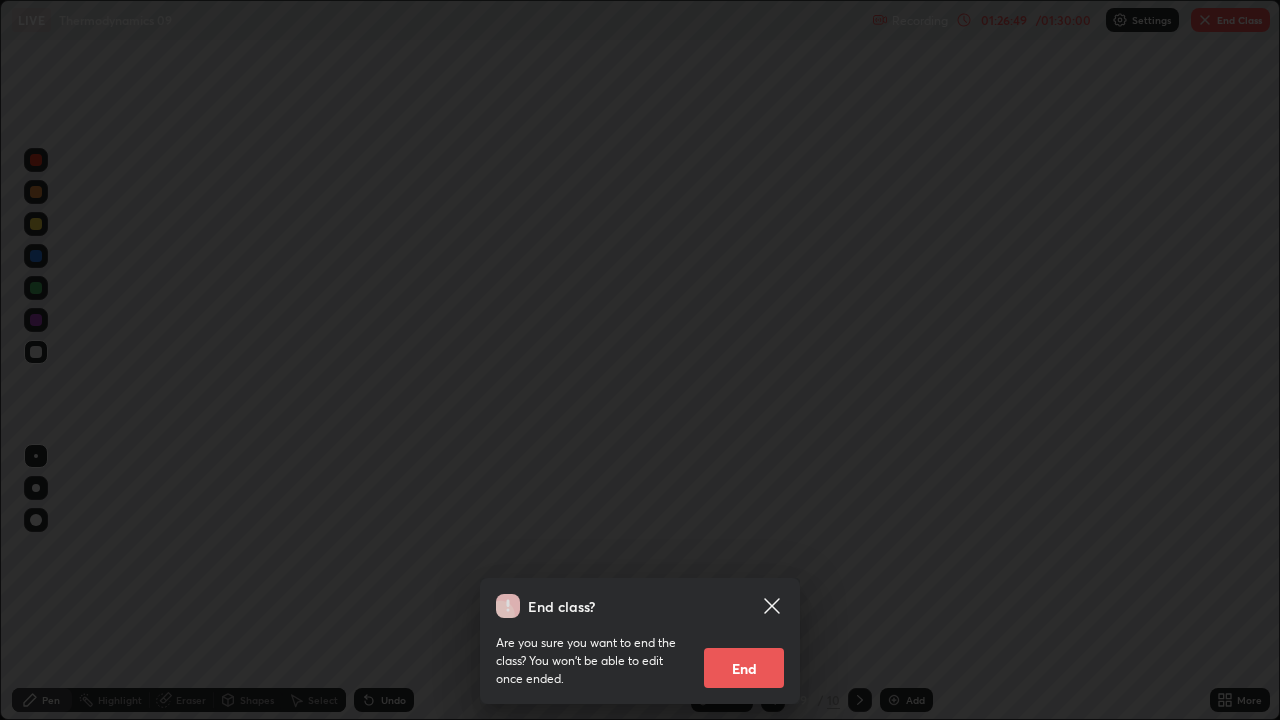 click on "End class? Are you sure you want to end the class? You won’t be able to edit once ended. End" at bounding box center (640, 360) 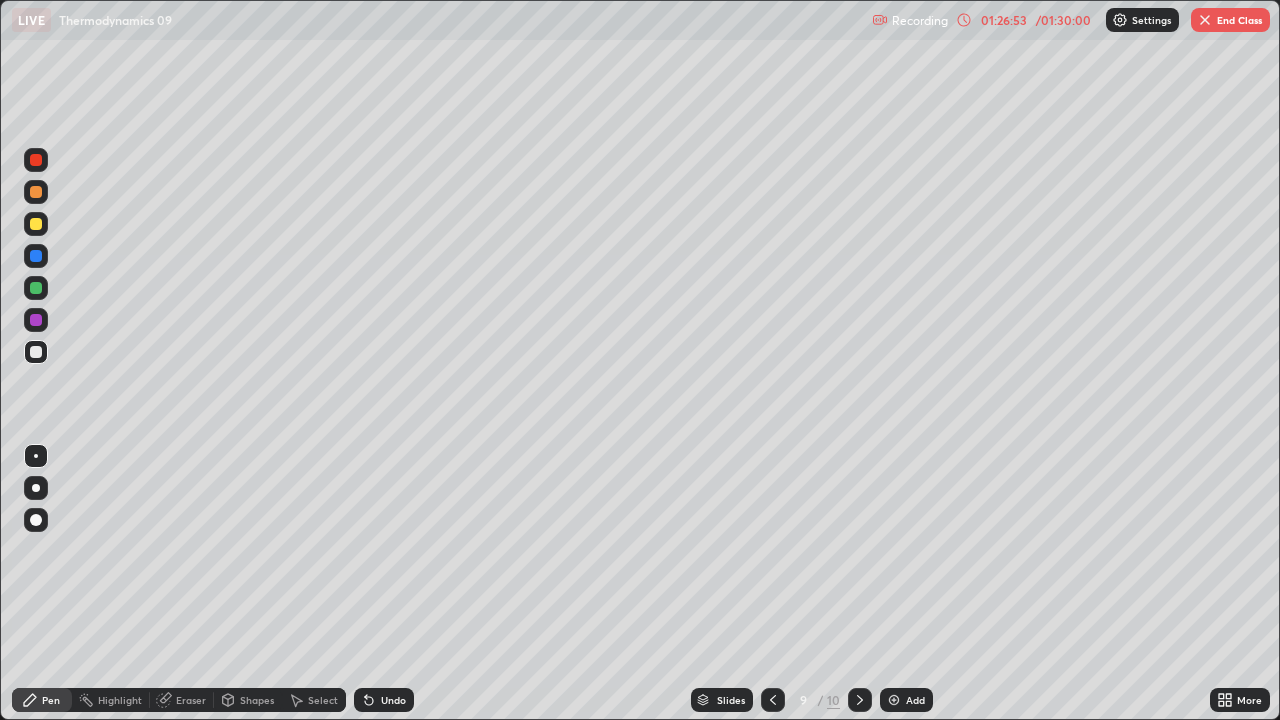 click 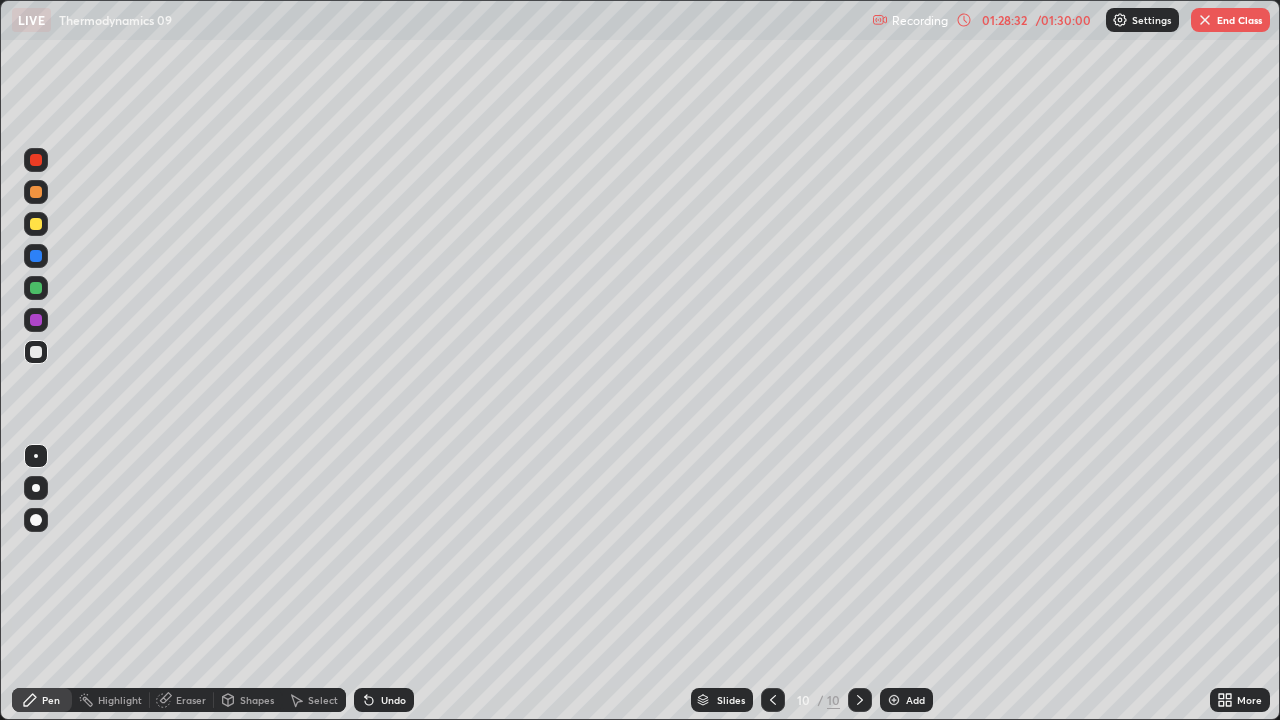 click on "End Class" at bounding box center (1230, 20) 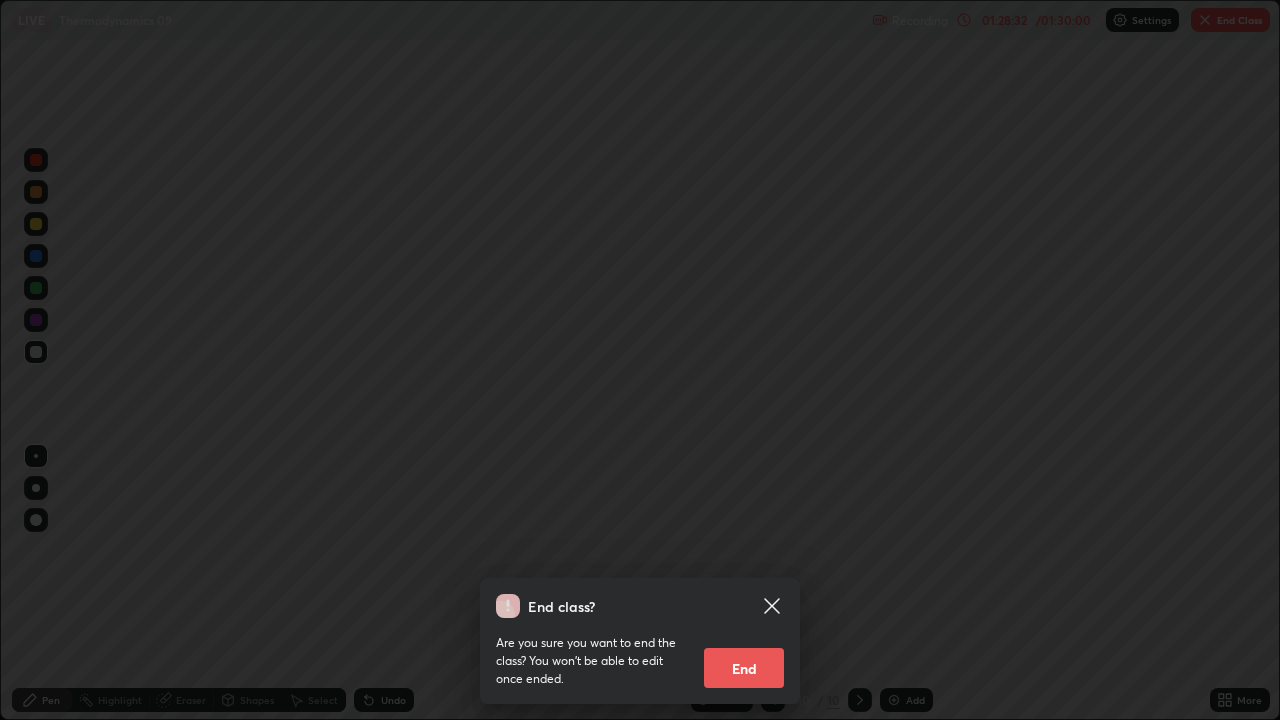 click on "End" at bounding box center [744, 668] 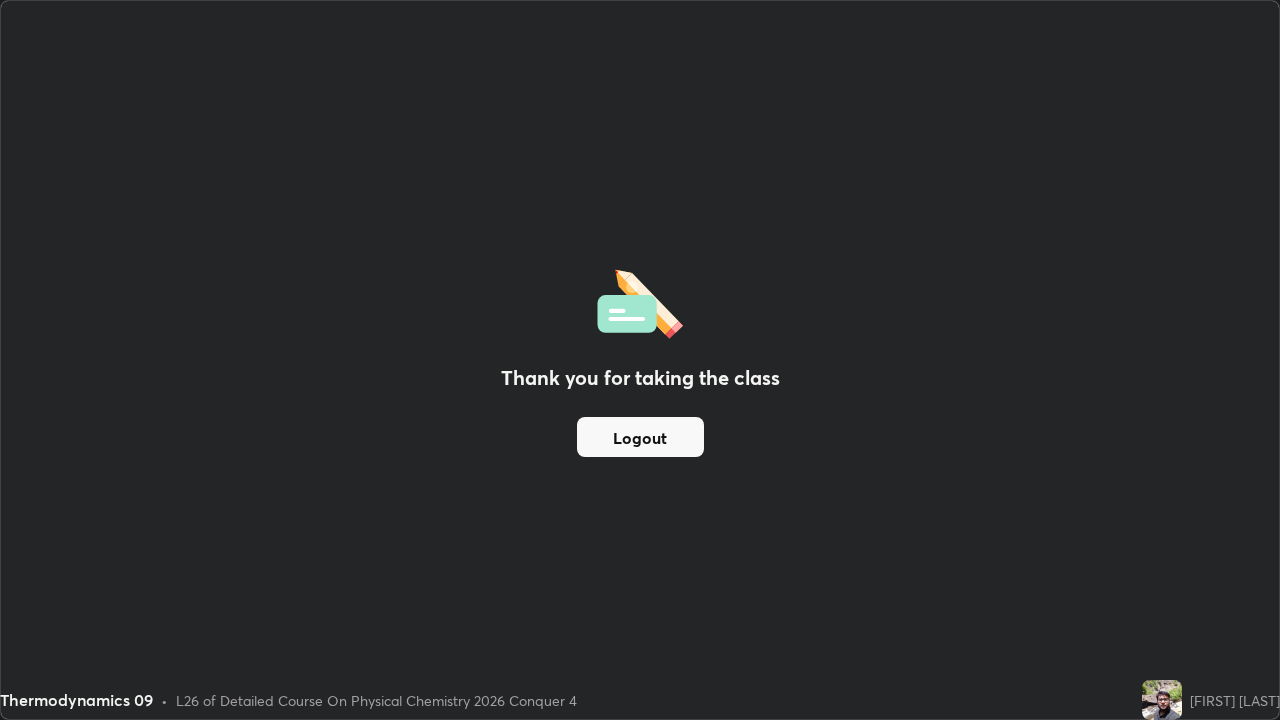 click on "Logout" at bounding box center [640, 437] 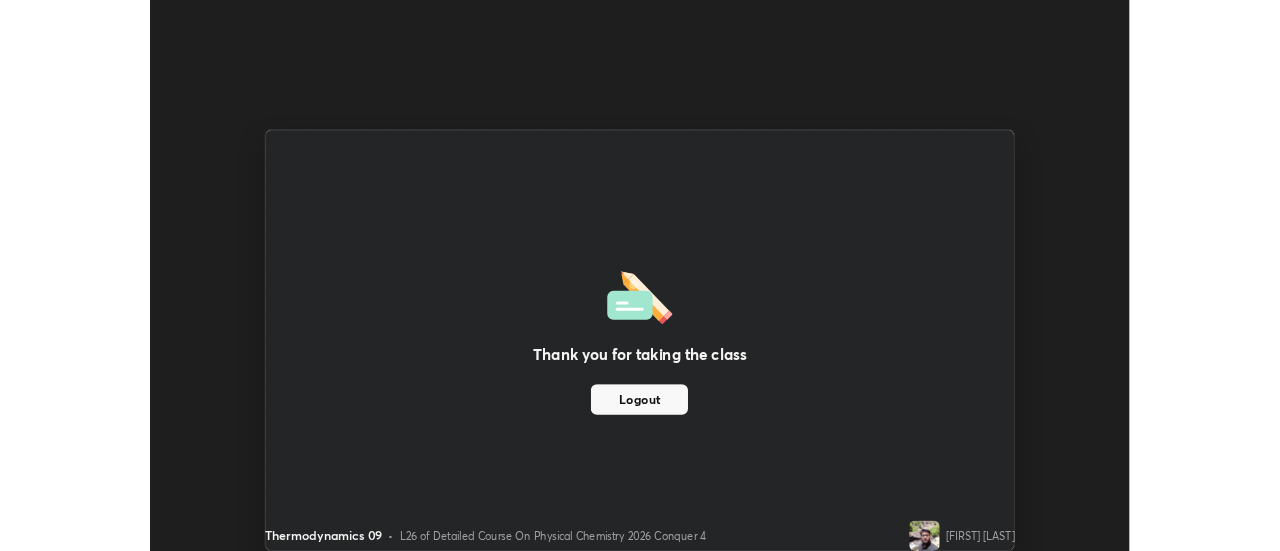 scroll, scrollTop: 551, scrollLeft: 1280, axis: both 